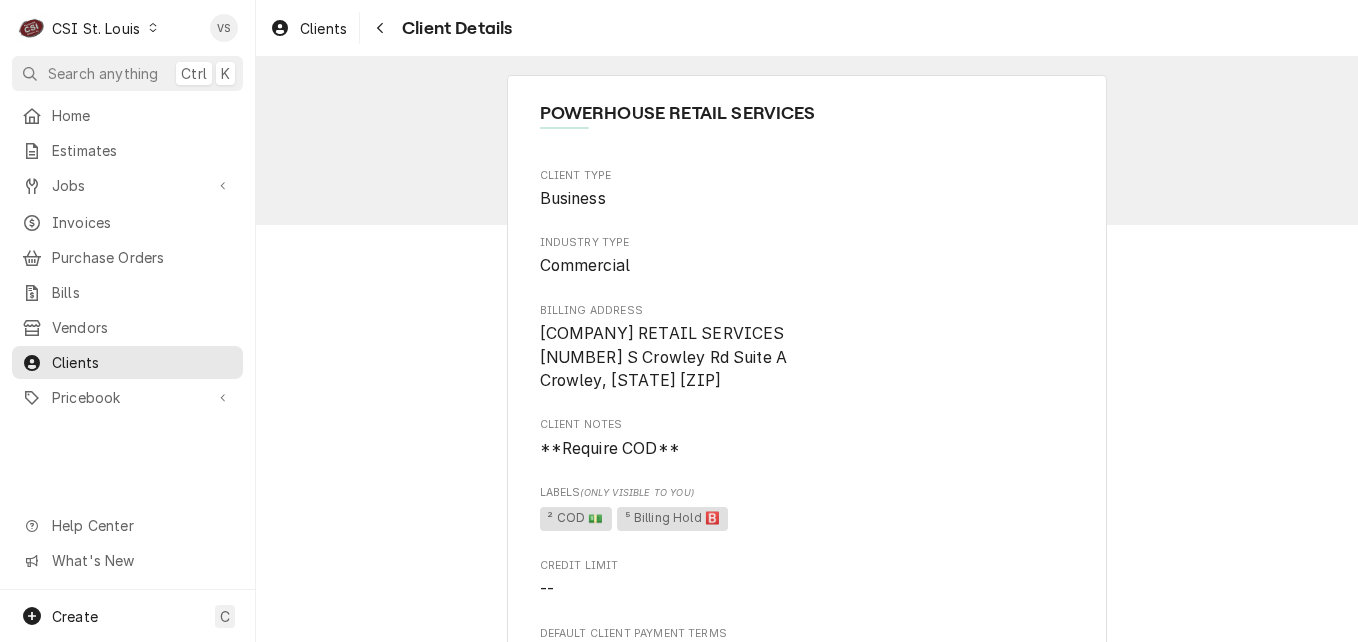 scroll, scrollTop: 0, scrollLeft: 0, axis: both 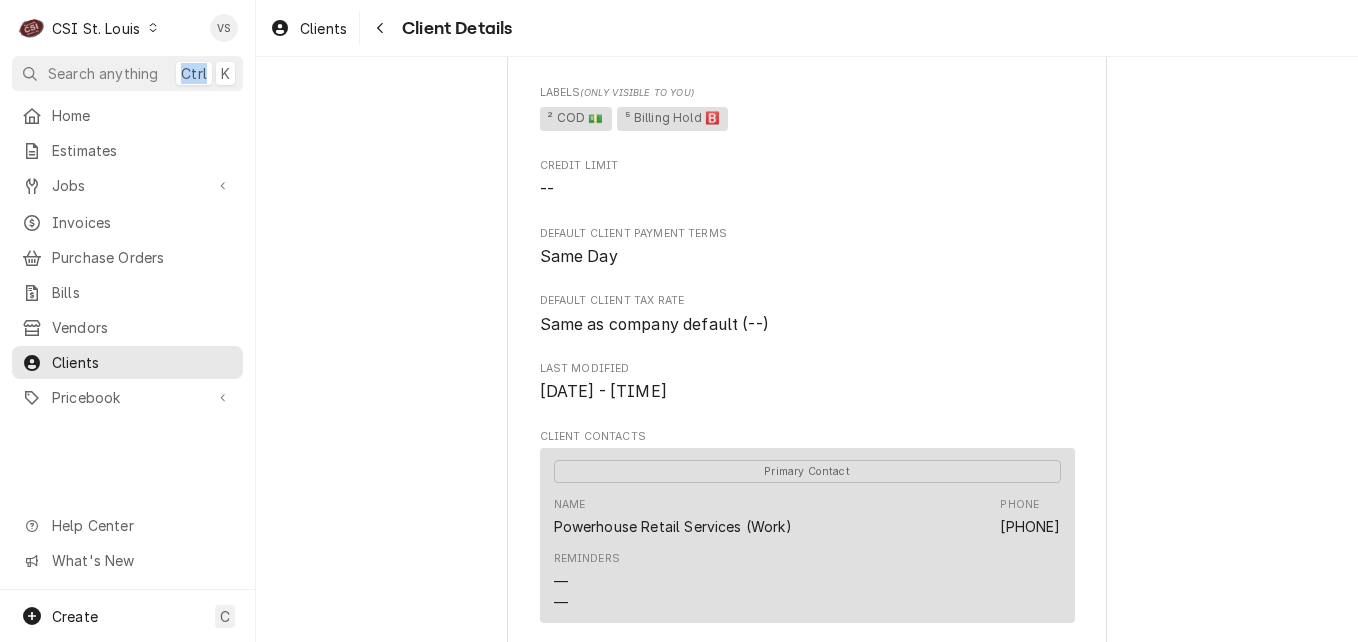 click on "C CSI St. Louis" at bounding box center (89, 28) 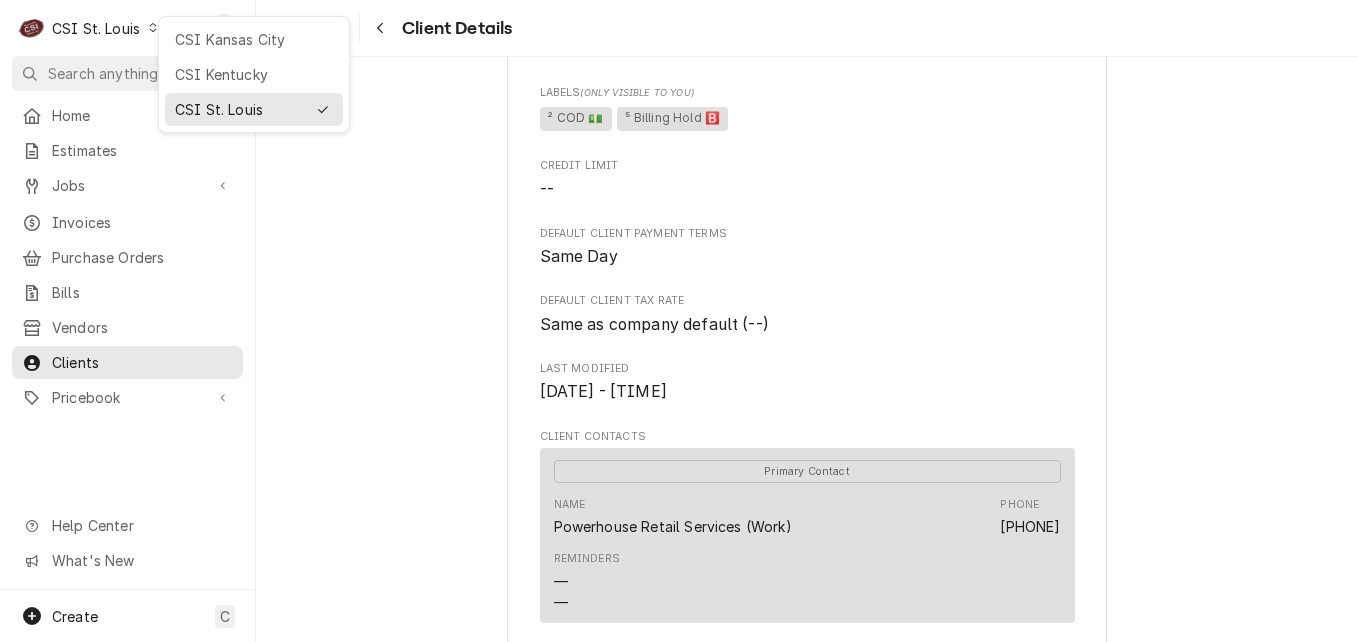 click on "C CSI St. Louis VS Search anything Ctrl K Home Estimates Jobs Jobs Job Series Invoices Purchase Orders Bills Vendors Clients Pricebook Services Parts & Materials Miscellaneous Discounts Tax Rates Help Center What's New Create C Clients   Client Details POWERHOUSE RETAIL SERVICES Client Type Business Industry Type Commercial Billing Address POWERHOUSE RETAIL SERVICES
812 S Crowley Rd Suite A
Crowley, TX 76036 Client Notes **Require COD** Labels  (Only Visible to You) ² COD 💵 ⁵ Billing Hold 🅱️ Credit Limit -- Default Client Payment Terms Same Day Default Client Tax Rate Same as company default (--) Last Modified Wed, Jun 25th, 2025 - 3:50 PM Client Contacts Primary Contact Name Powerhouse Retail Services (Work) Phone (817) 297-8575 Reminders — — Service Locations *Donotuse*Jack In The Box / 9805 Watson Road, Crestwood, MO 63126 Jack In The Box #4084 St Charles / 1016 South Fifth Street, St Charles, MO 63301 Total Wine / 2257 Highway K, O'Fallon, MO 63368 Edit Client" at bounding box center [679, 321] 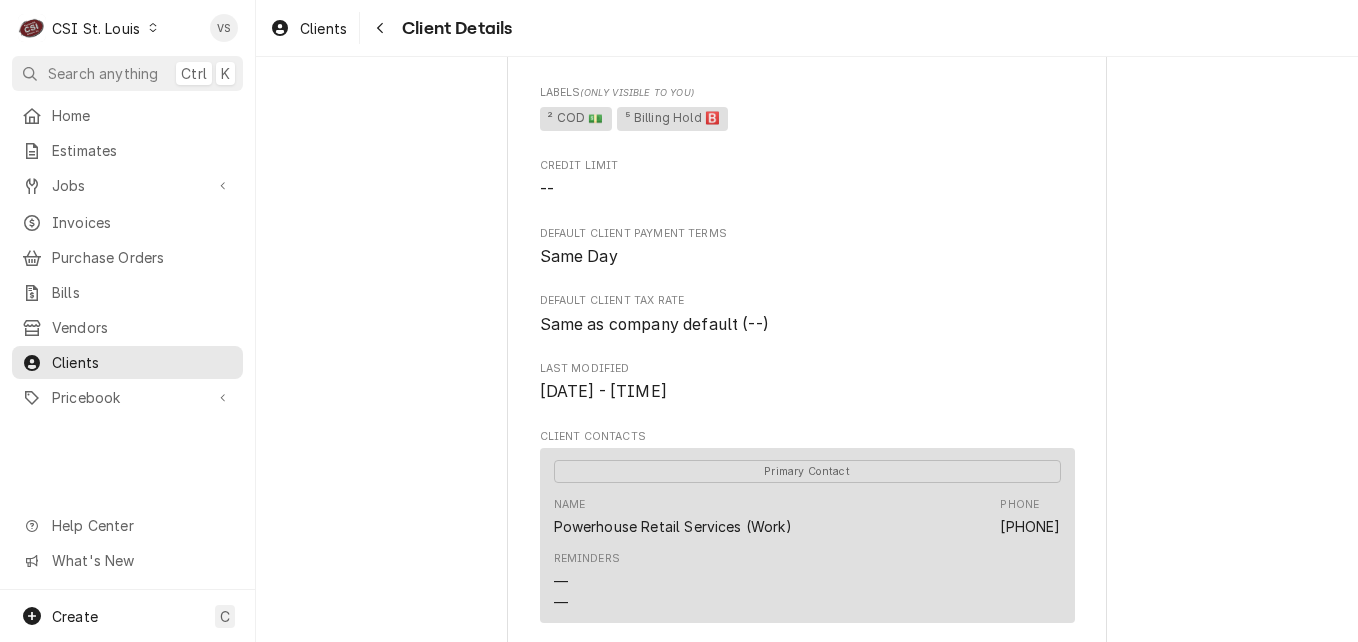 click 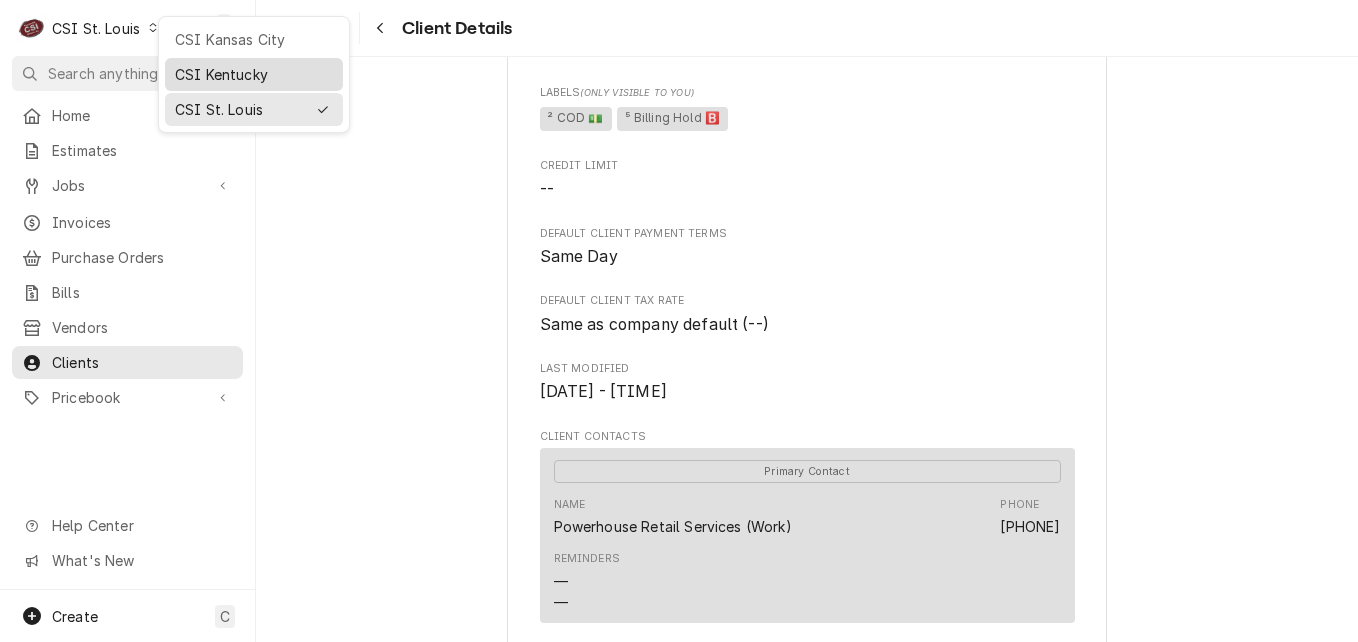 click on "CSI Kentucky" at bounding box center [254, 74] 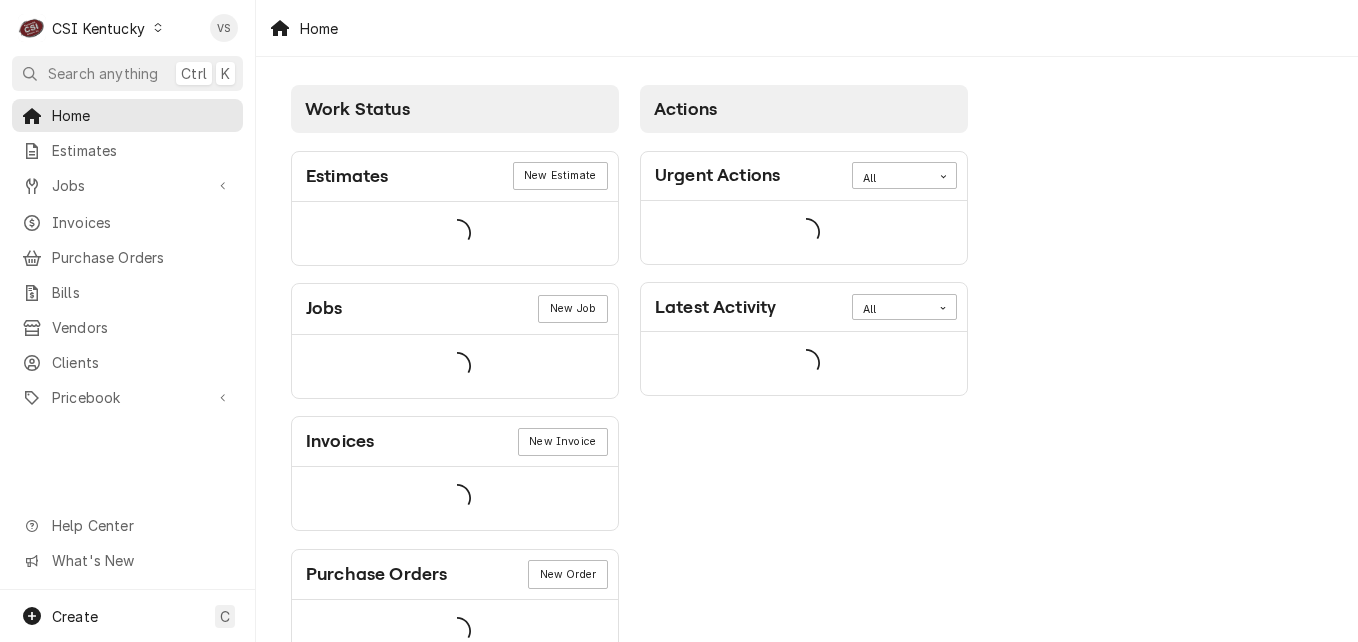 scroll, scrollTop: 0, scrollLeft: 0, axis: both 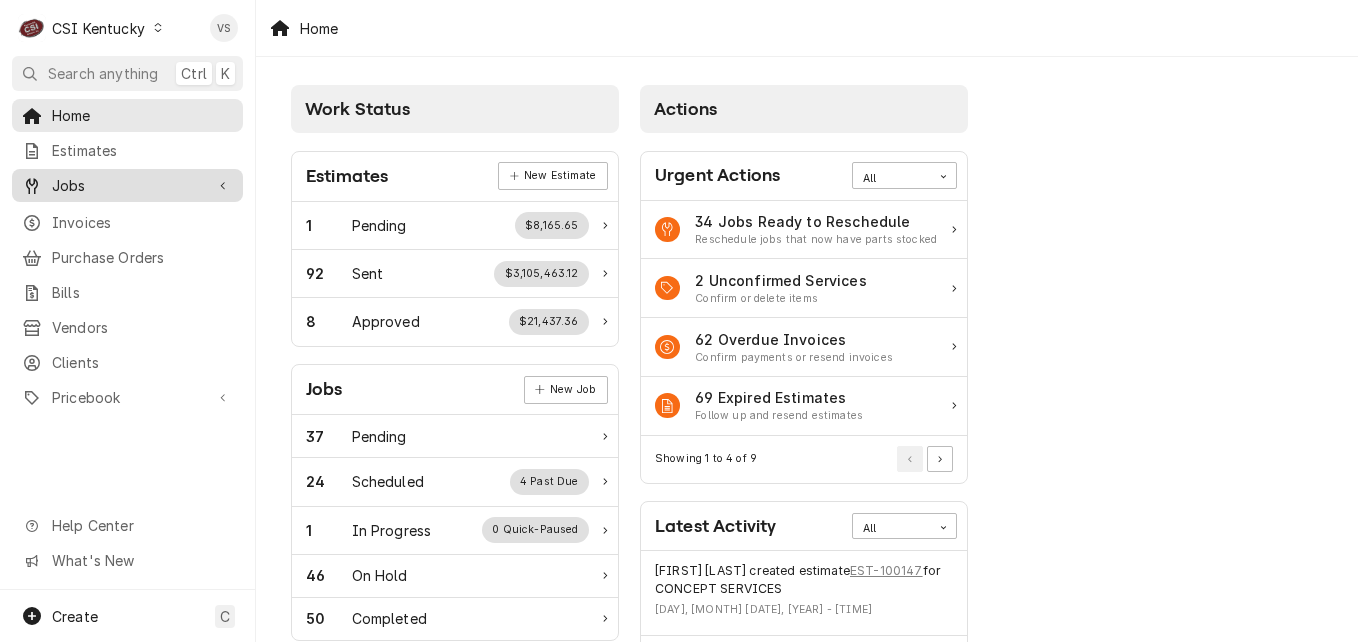 click on "Jobs" at bounding box center (127, 185) 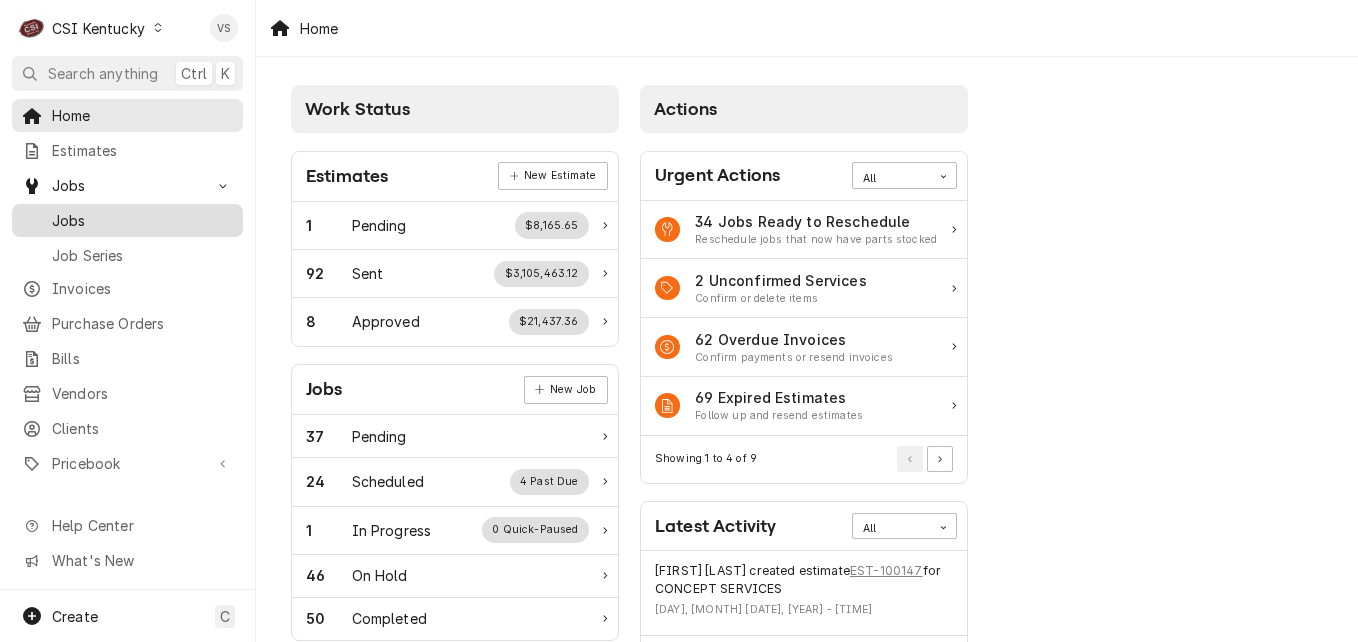 click on "Jobs" at bounding box center [142, 220] 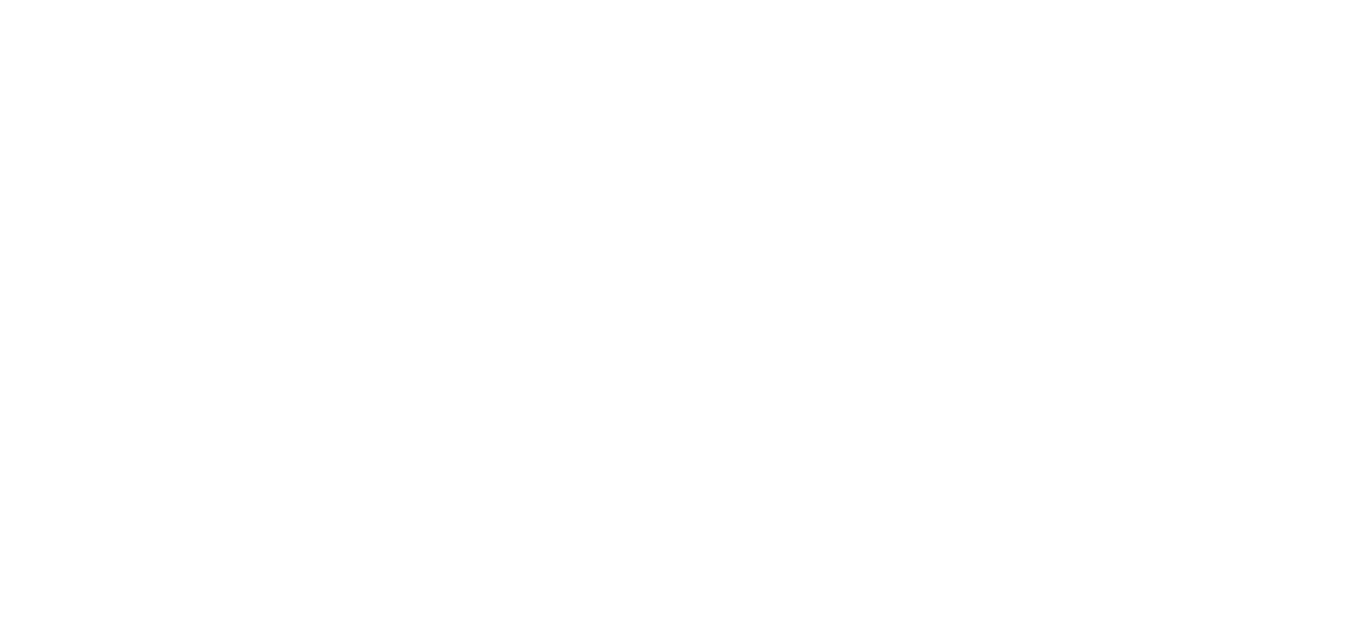 scroll, scrollTop: 0, scrollLeft: 0, axis: both 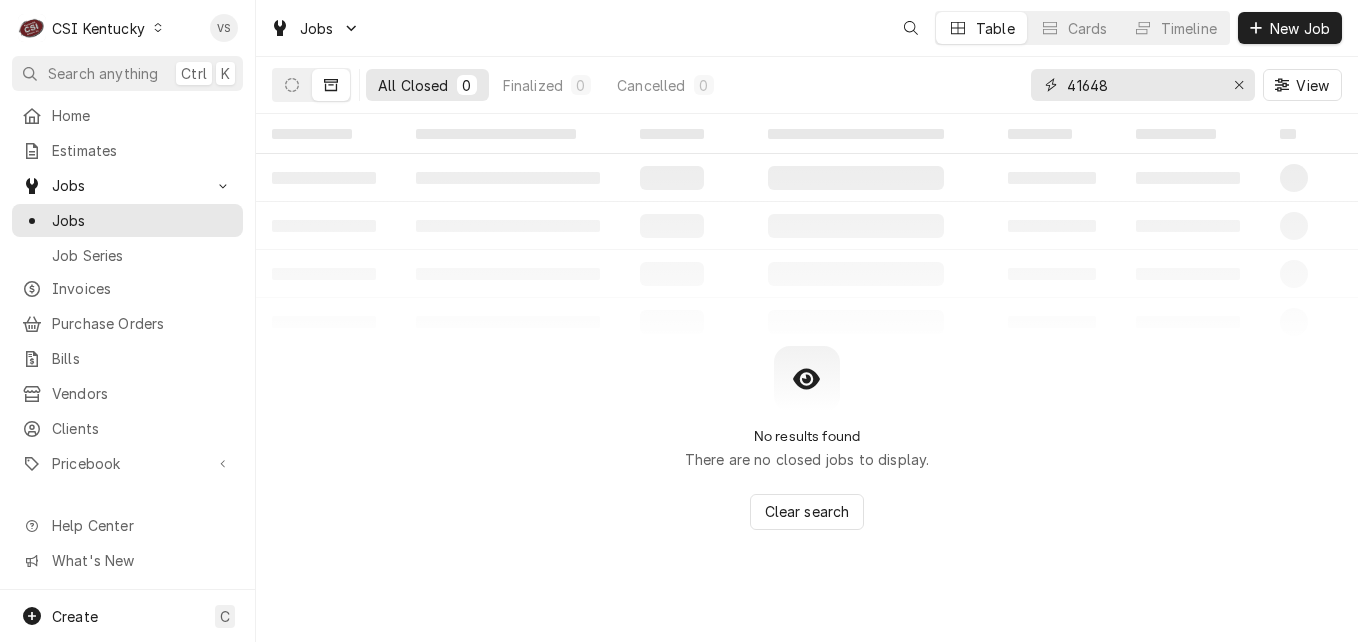 click on "41648" at bounding box center (1142, 85) 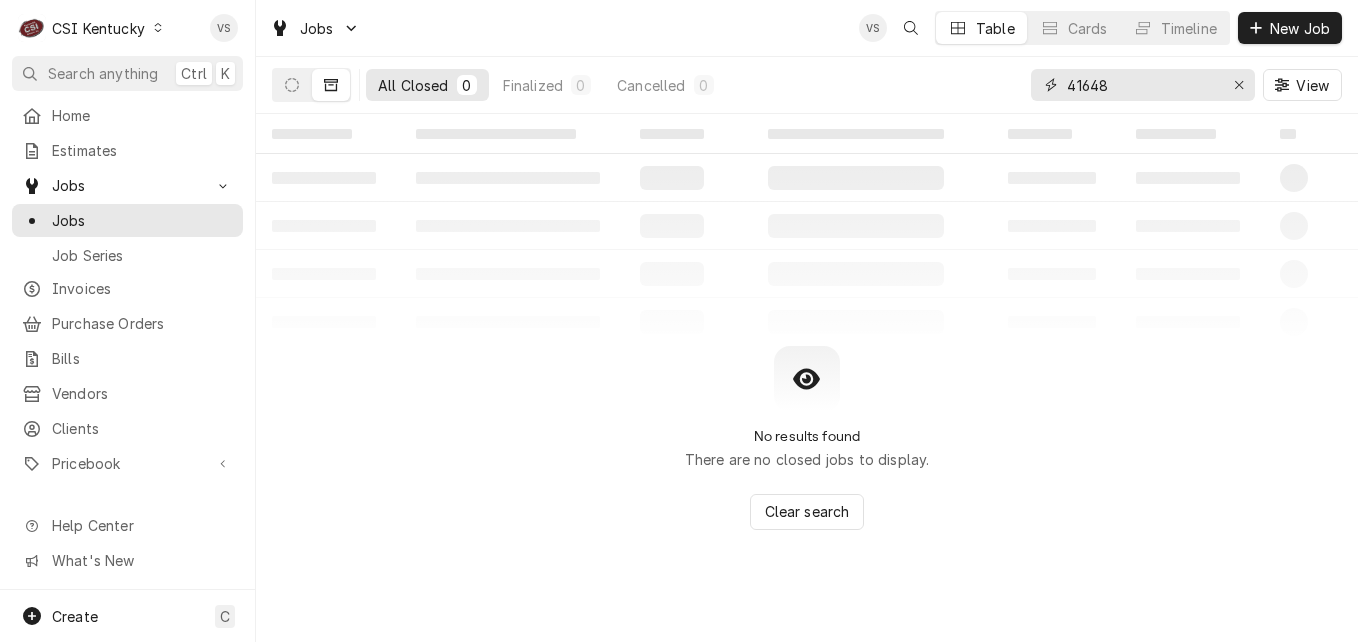 drag, startPoint x: 1120, startPoint y: 83, endPoint x: 923, endPoint y: 129, distance: 202.29929 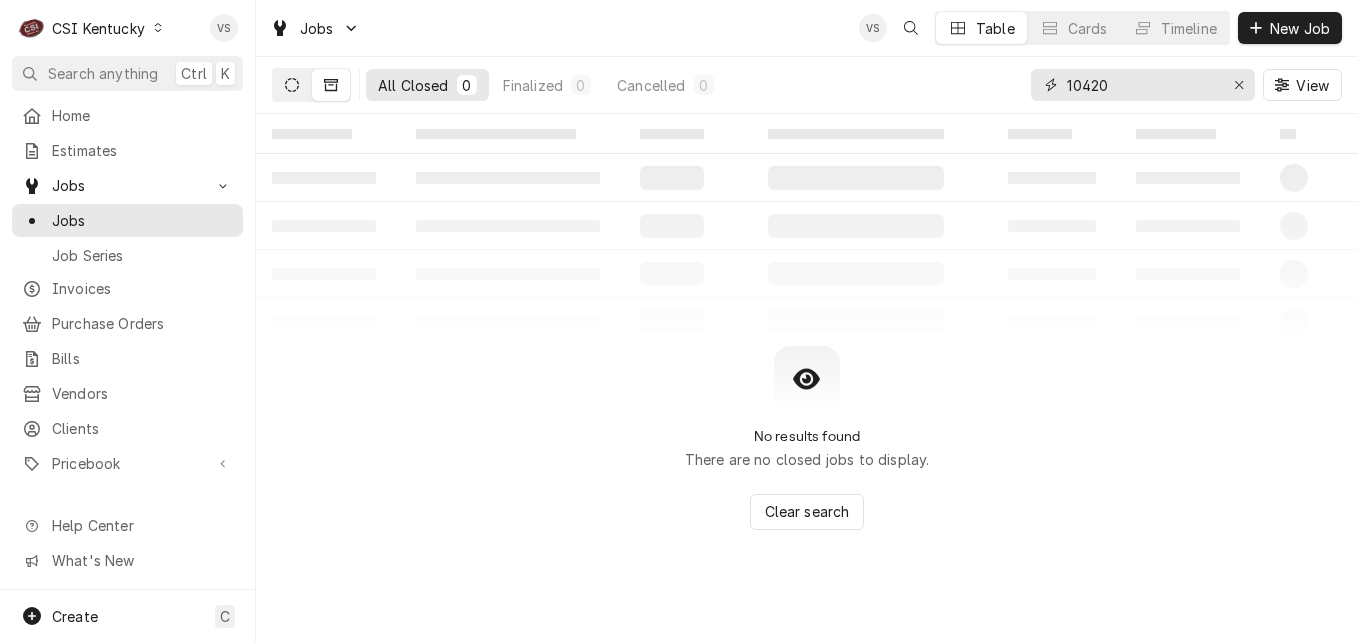type on "10420" 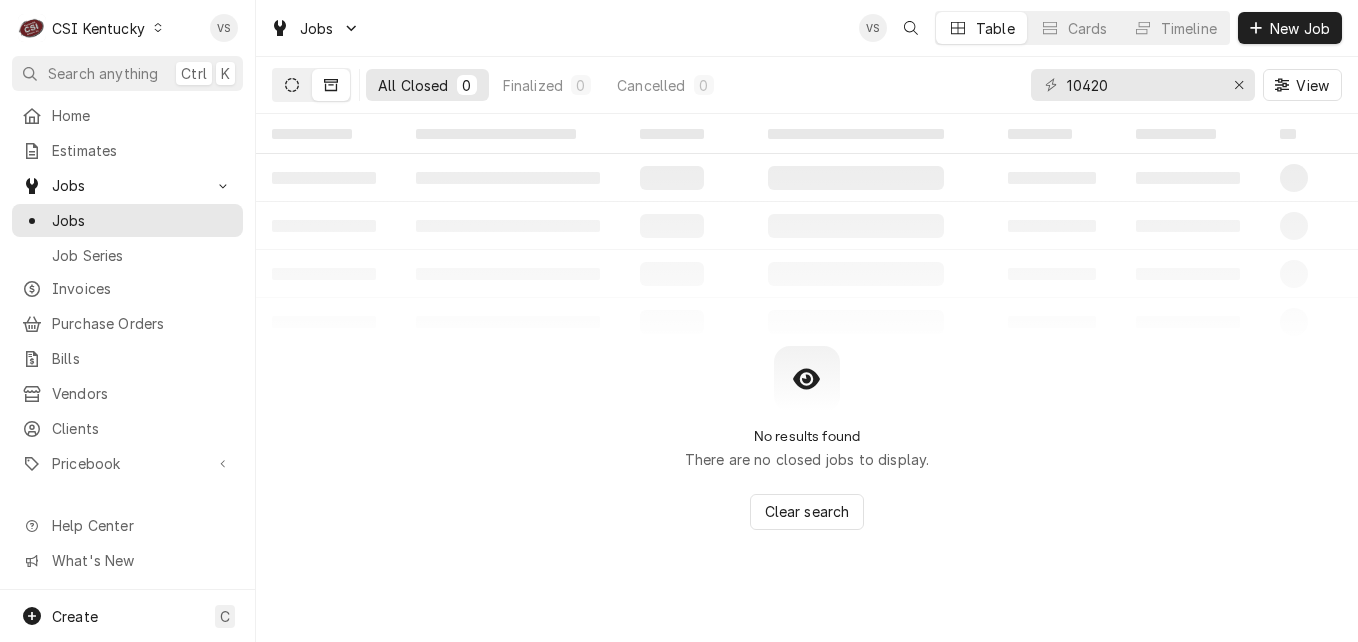 click 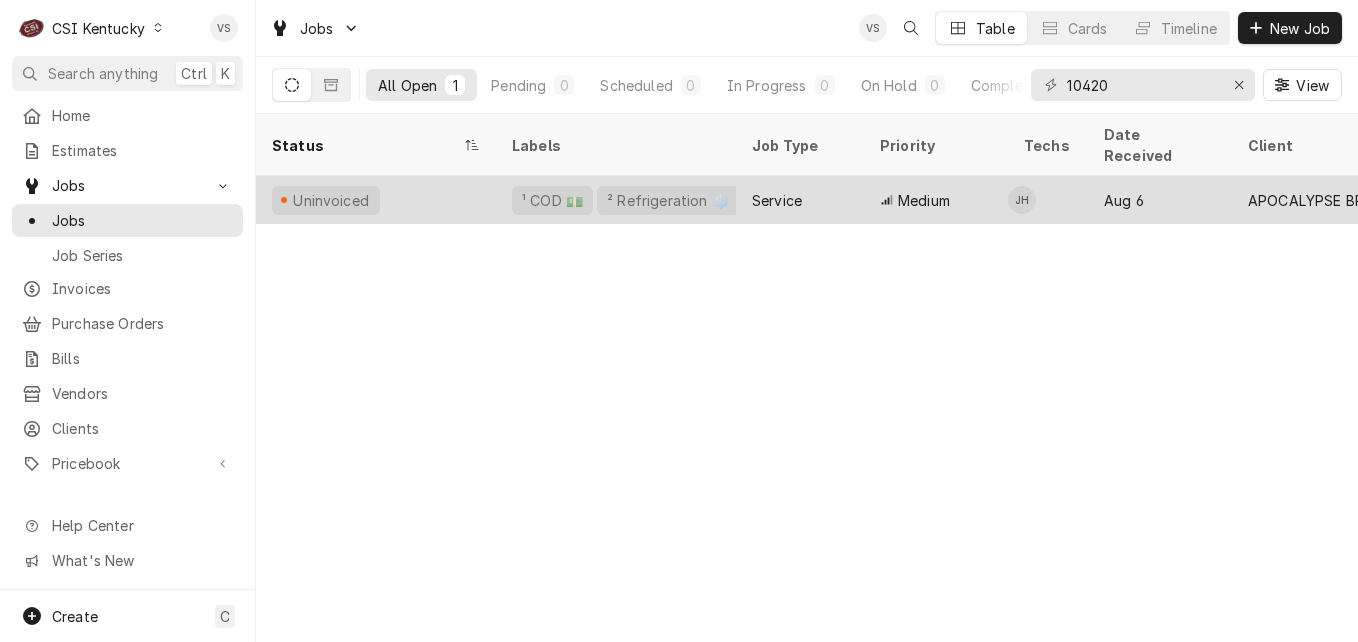 click on "Uninvoiced" at bounding box center (376, 200) 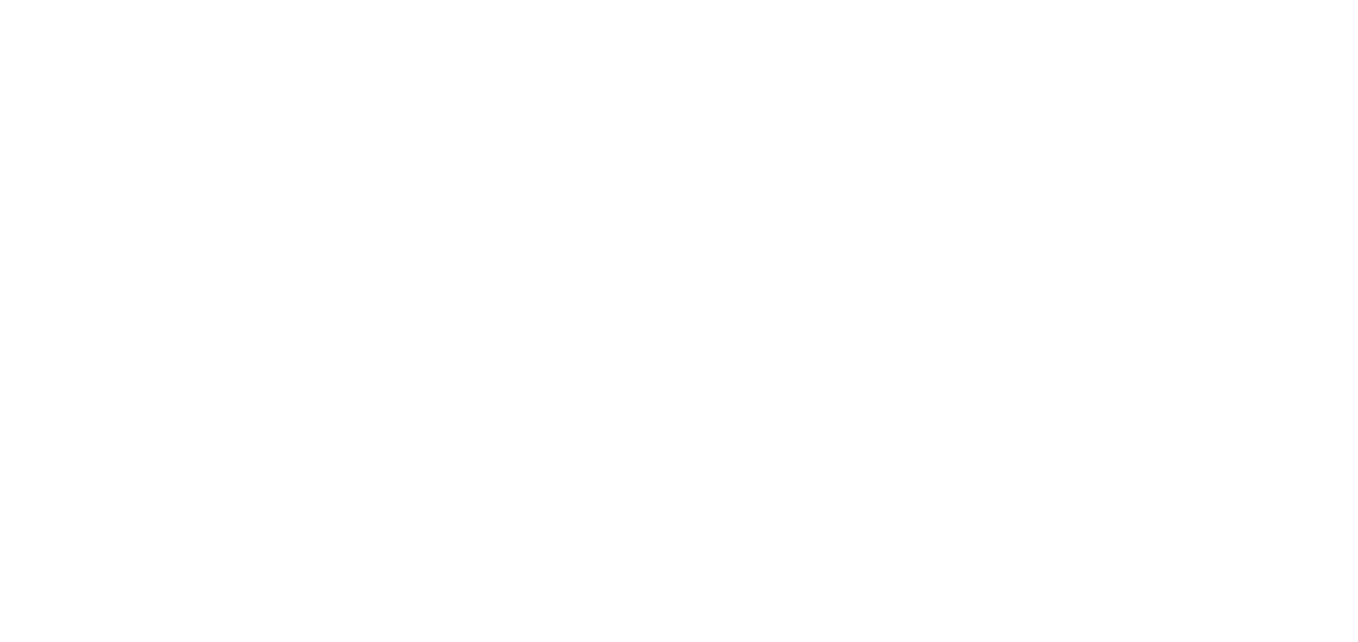 scroll, scrollTop: 0, scrollLeft: 0, axis: both 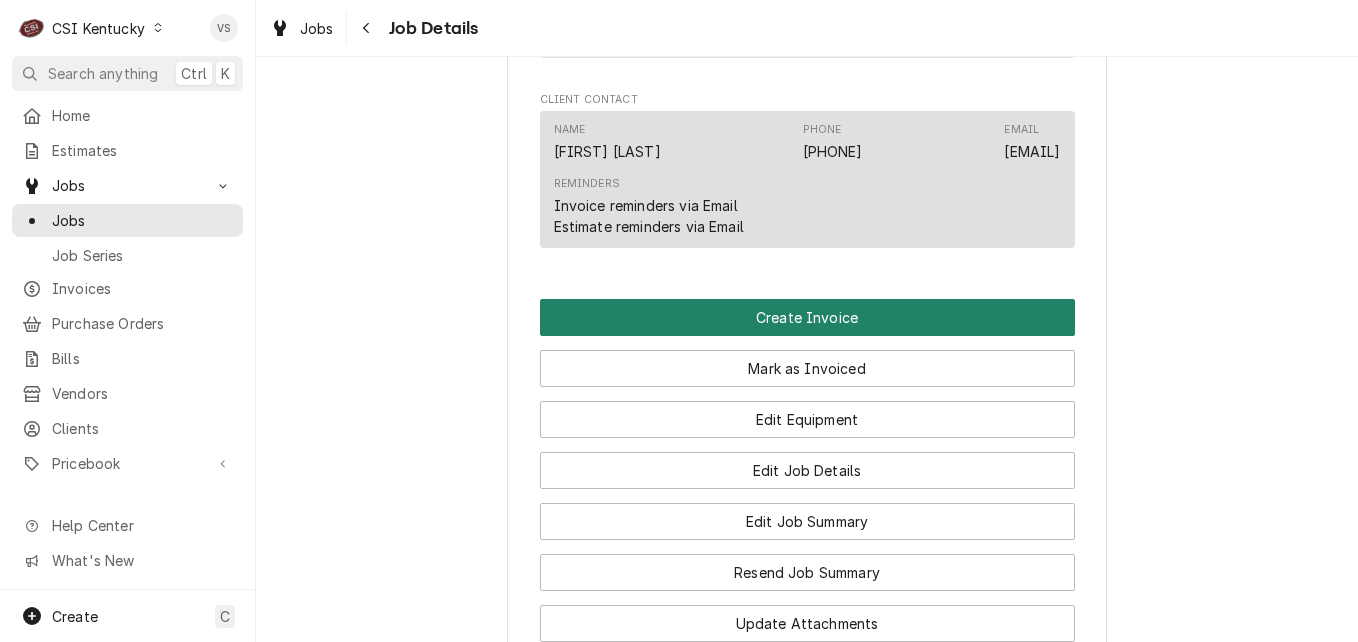 click on "Create Invoice" at bounding box center [807, 317] 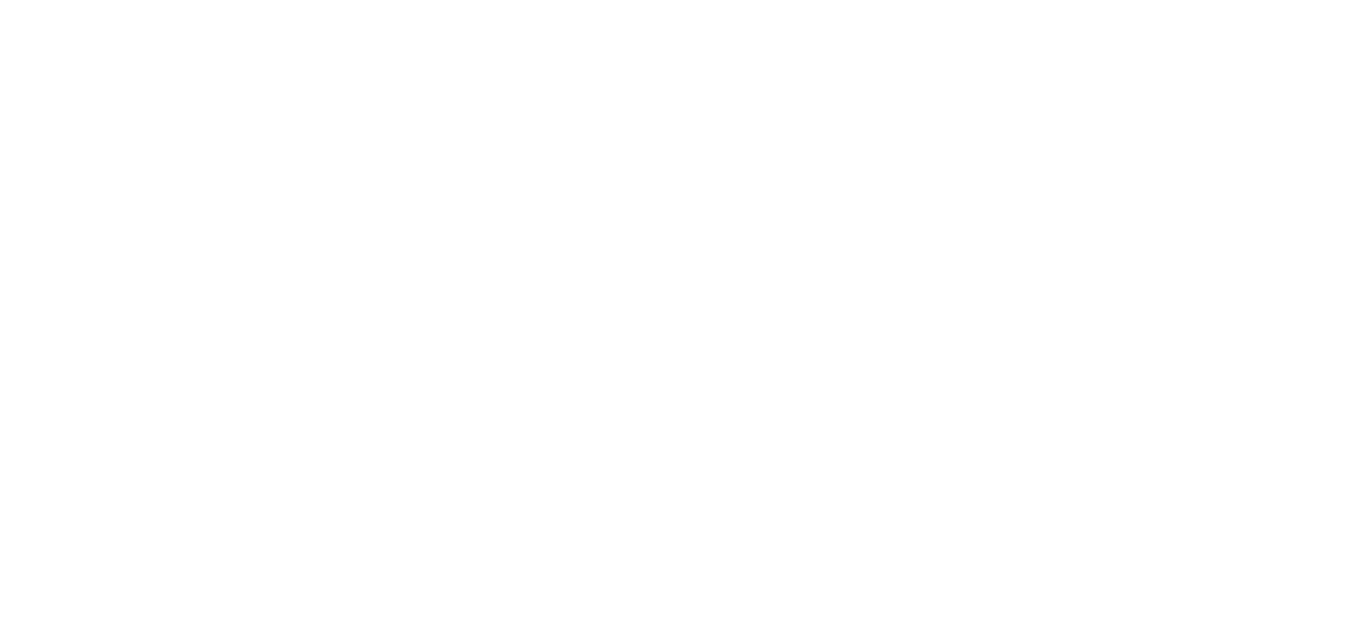 scroll, scrollTop: 0, scrollLeft: 0, axis: both 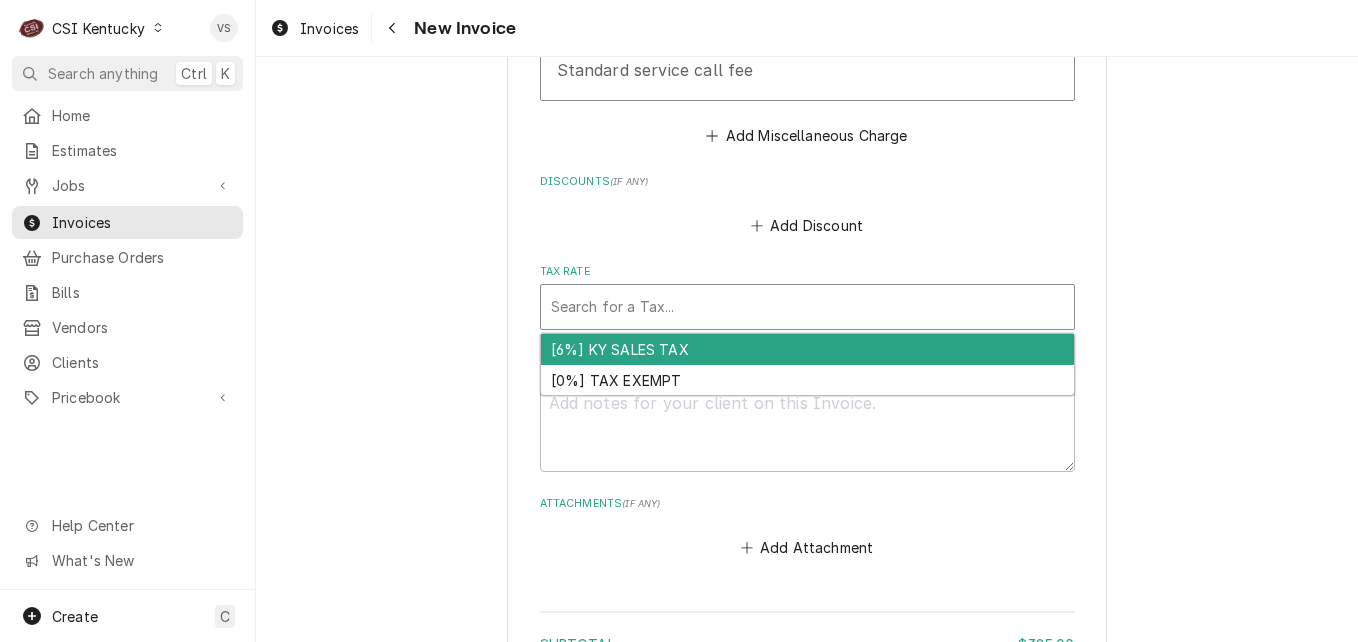 click at bounding box center (807, 307) 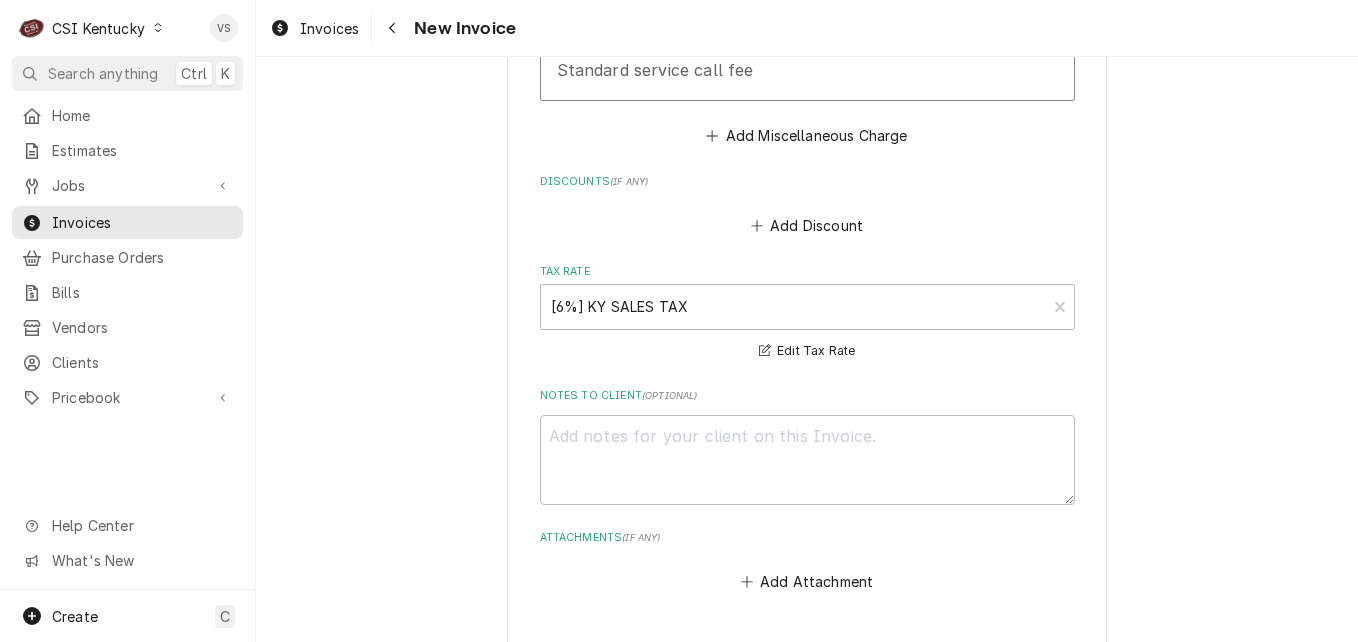 scroll, scrollTop: 5576, scrollLeft: 0, axis: vertical 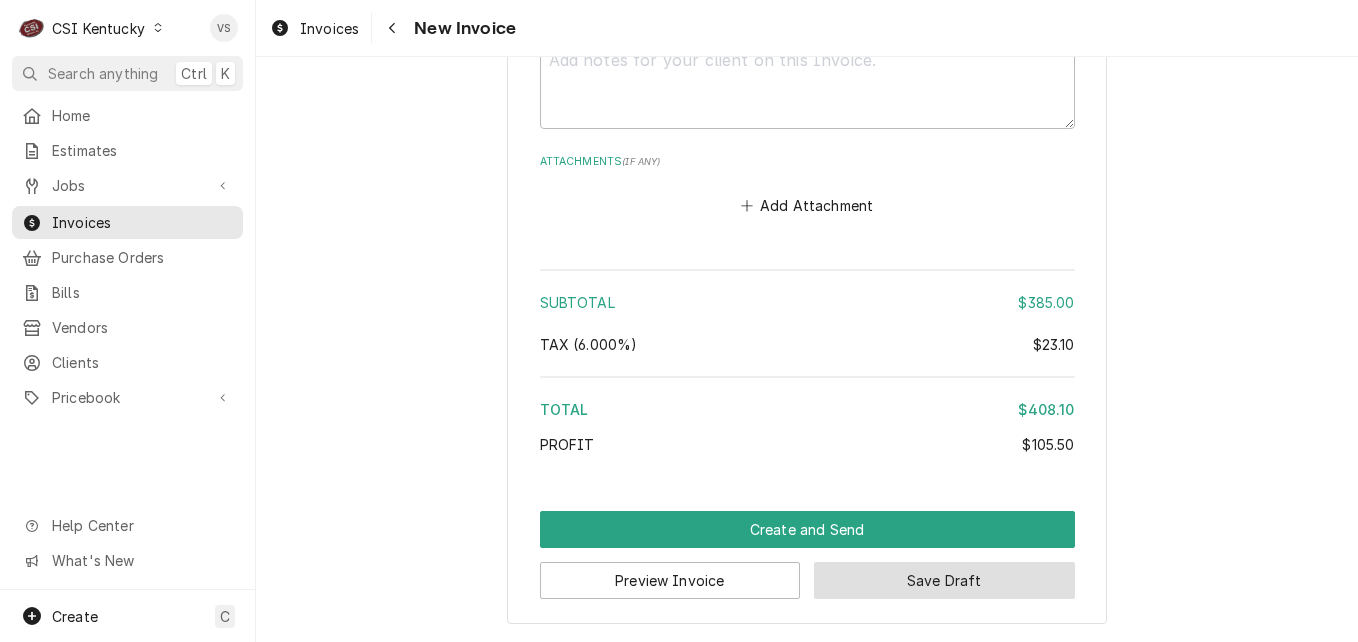 click on "Save Draft" at bounding box center (944, 580) 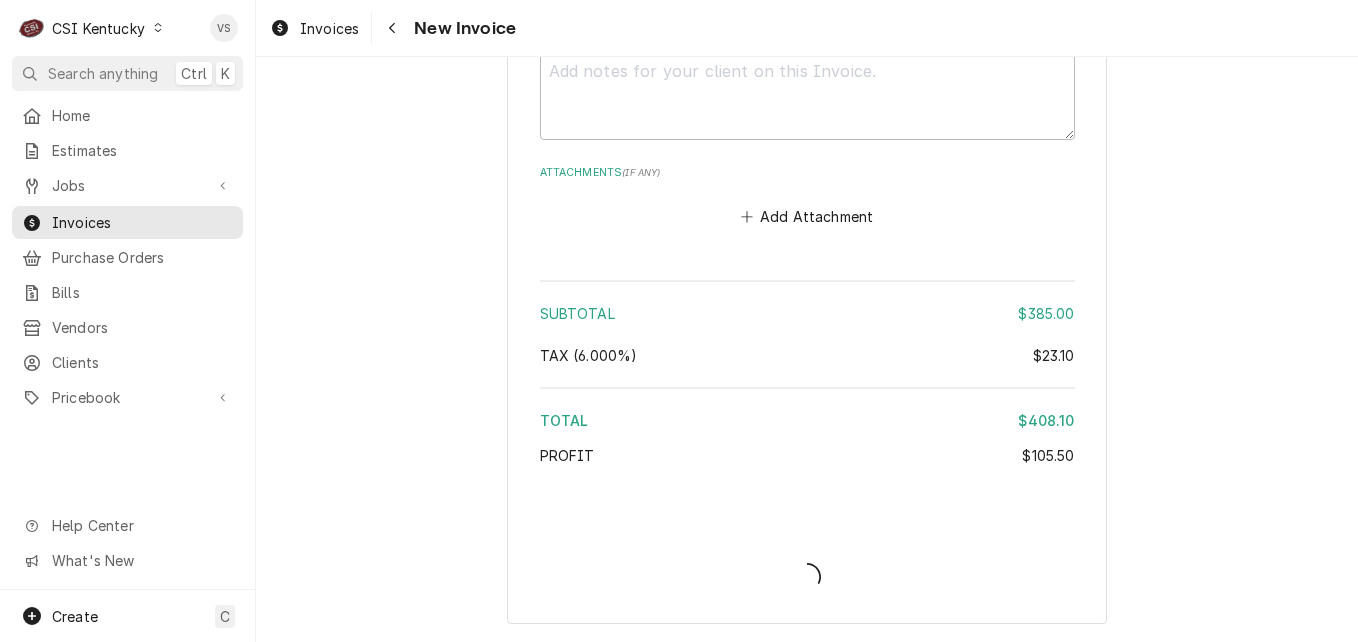 type on "x" 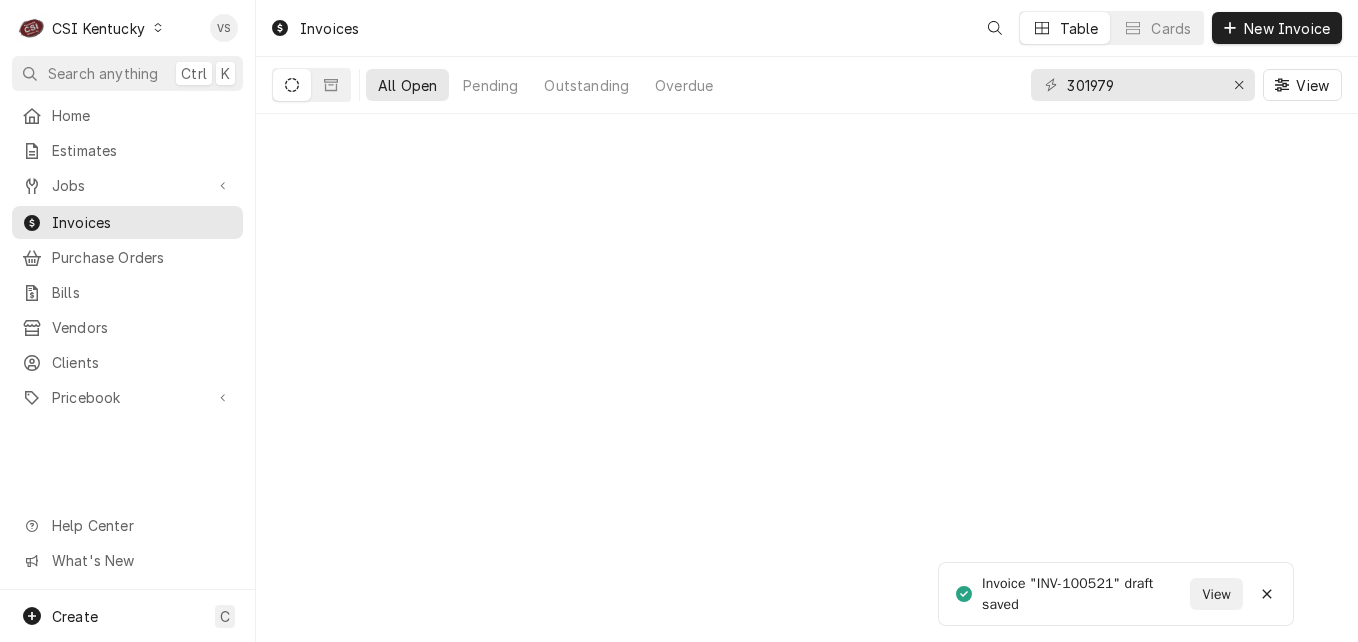 scroll, scrollTop: 0, scrollLeft: 0, axis: both 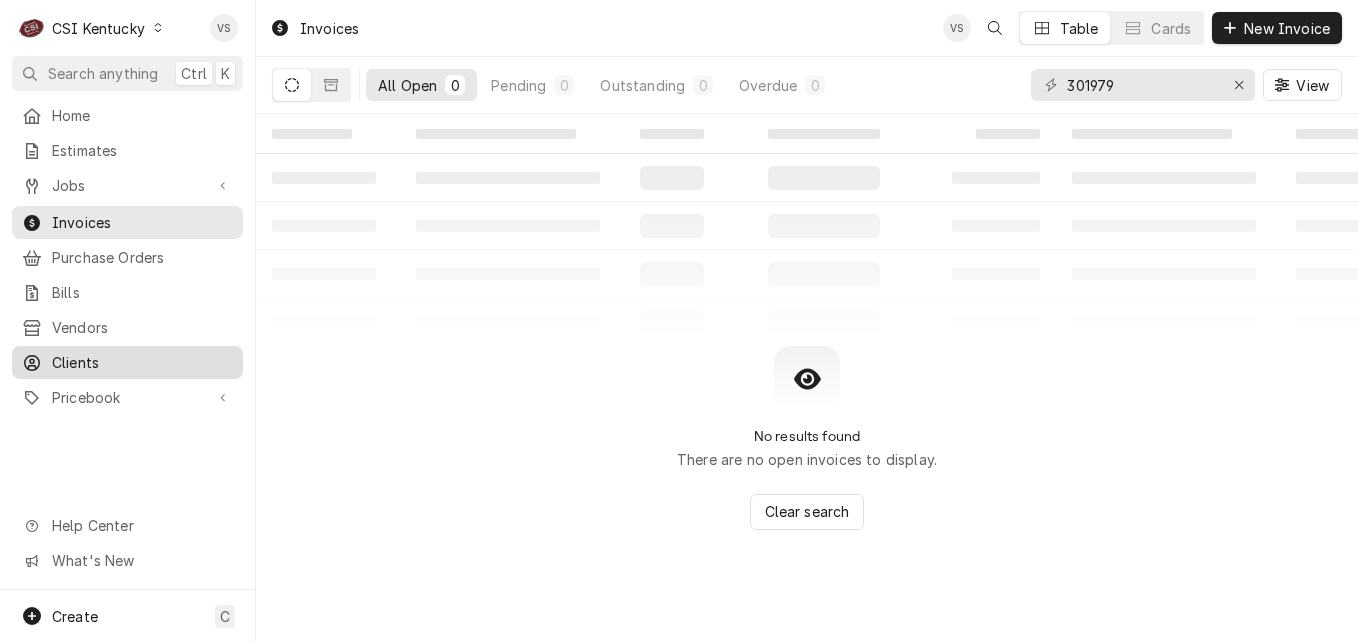 click on "Clients" at bounding box center [142, 362] 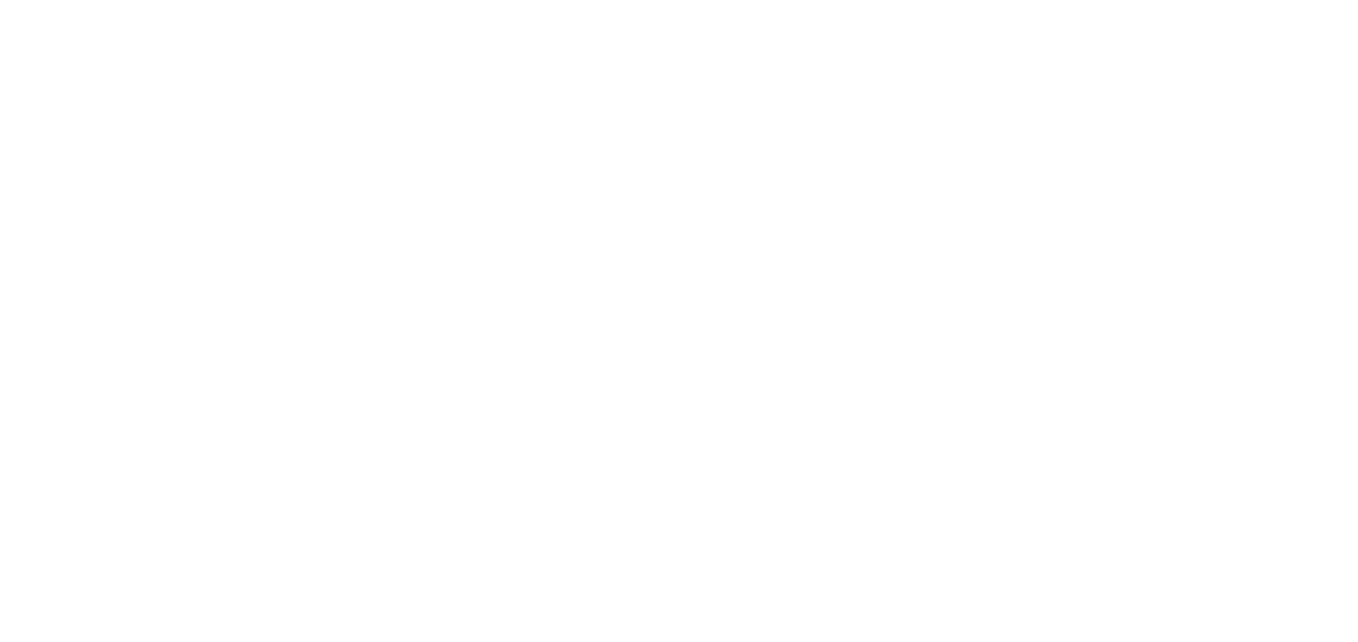 scroll, scrollTop: 0, scrollLeft: 0, axis: both 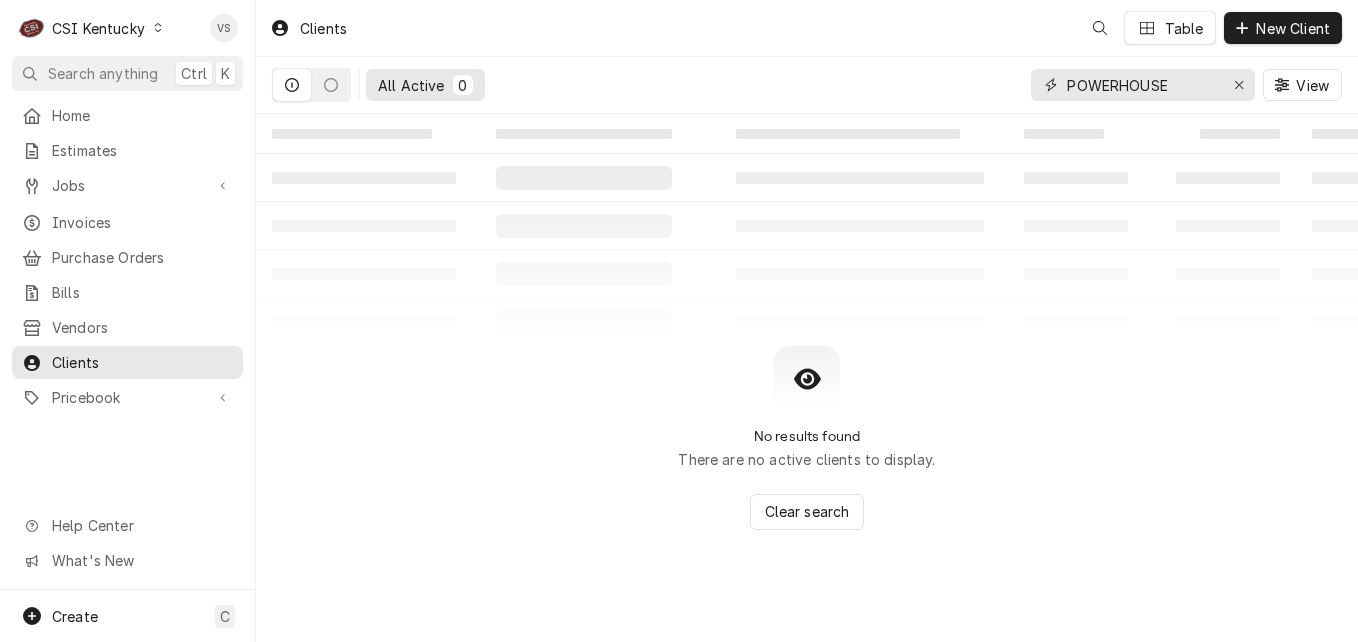 click on "All Active 0 POWERHOUSE View" at bounding box center (807, 85) 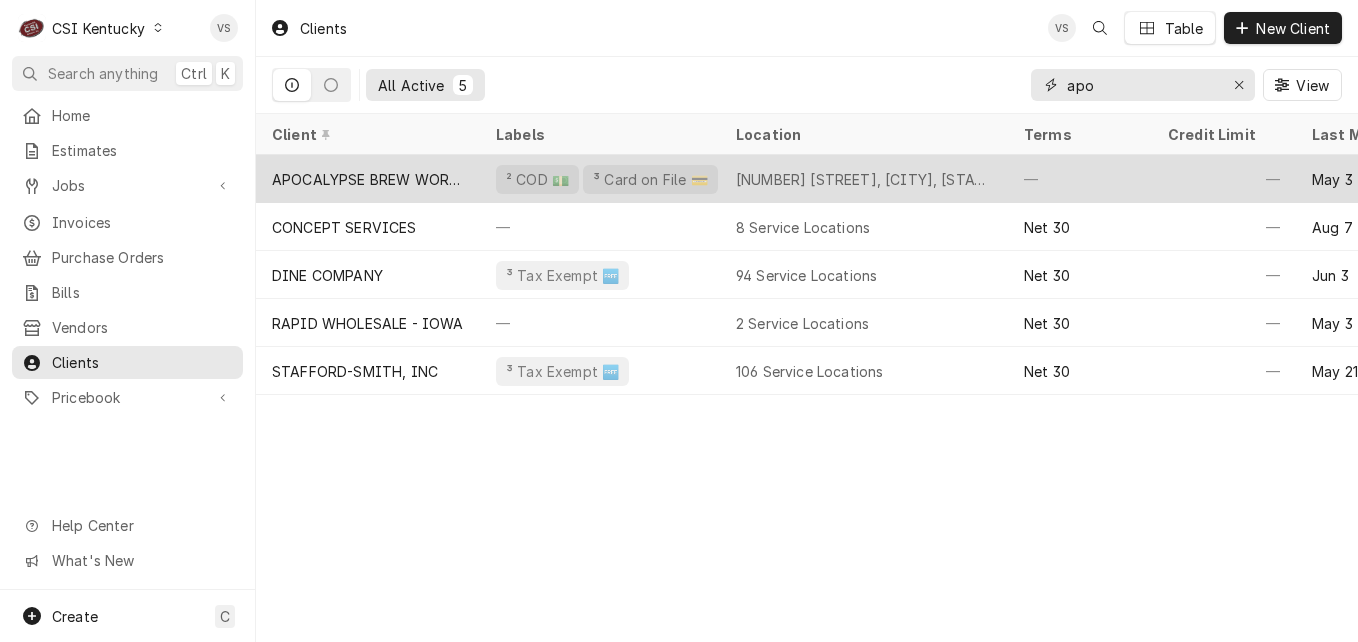 type on "apo" 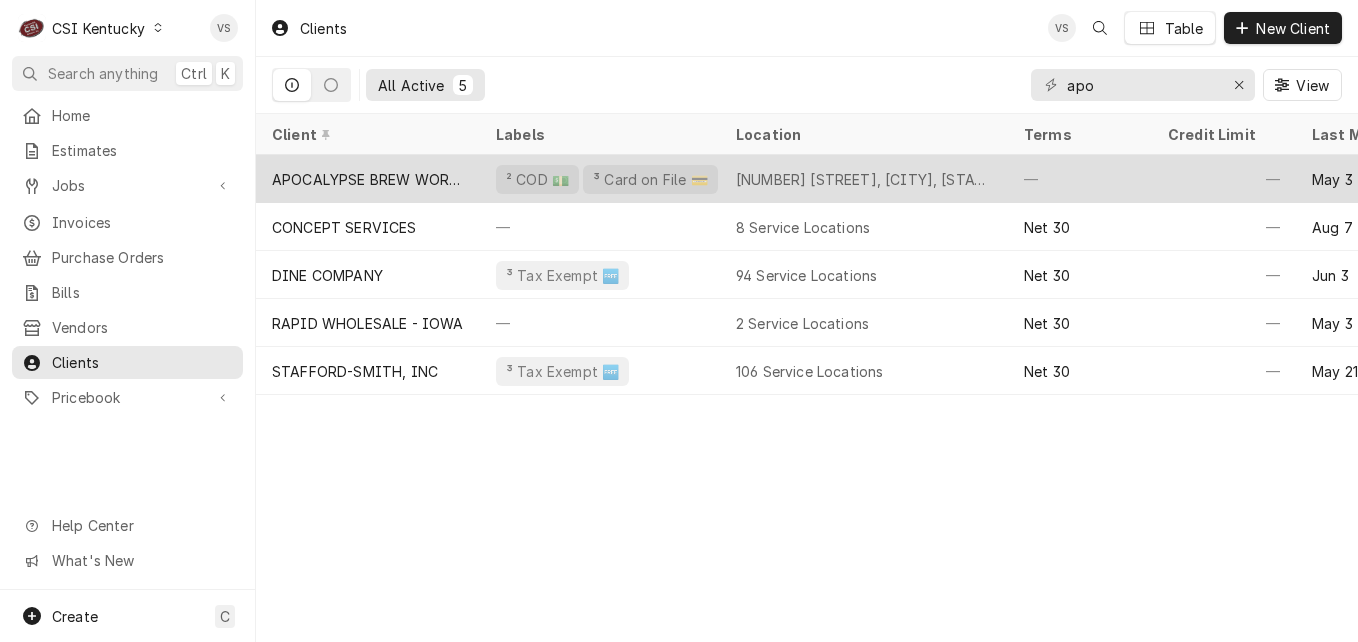 click on "APOCALYPSE BREW WORKS" at bounding box center [368, 179] 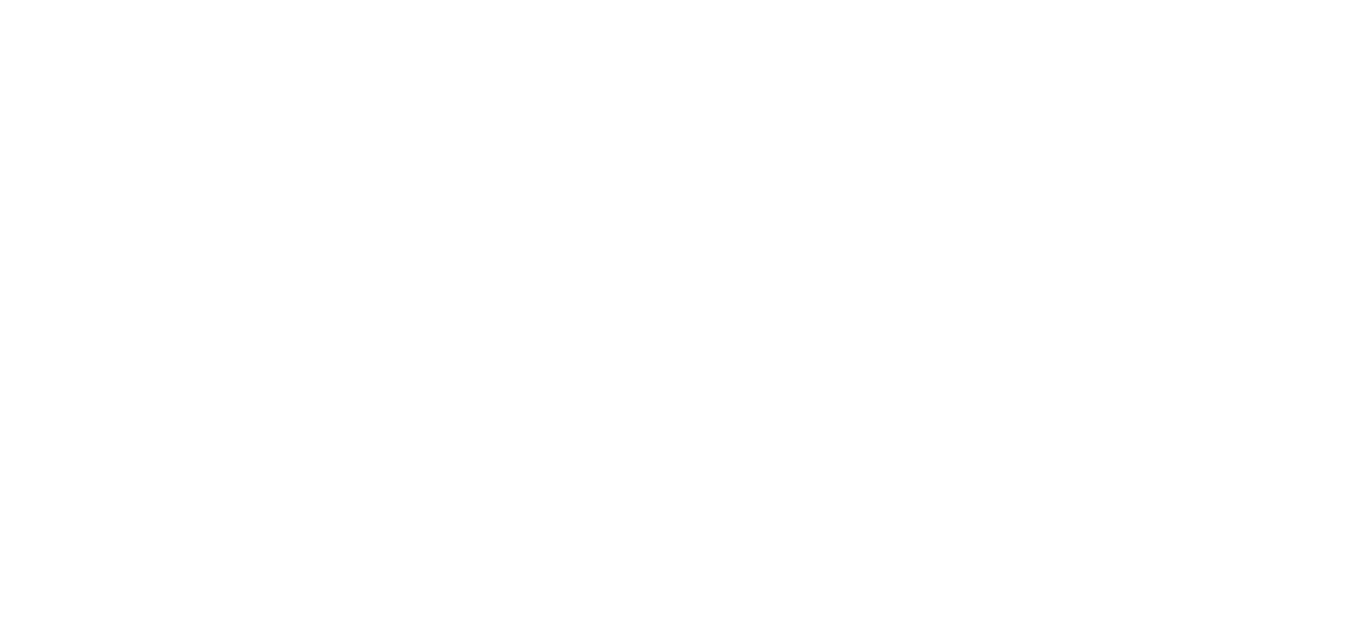 scroll, scrollTop: 0, scrollLeft: 0, axis: both 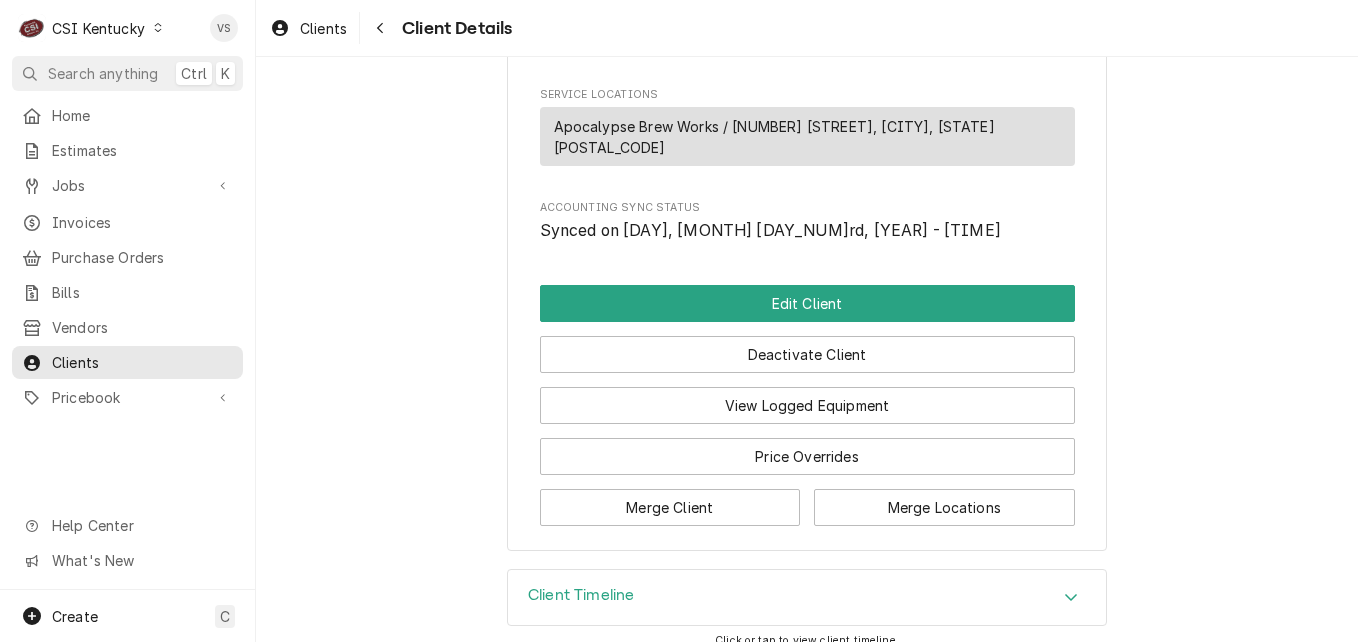 click at bounding box center (1071, 598) 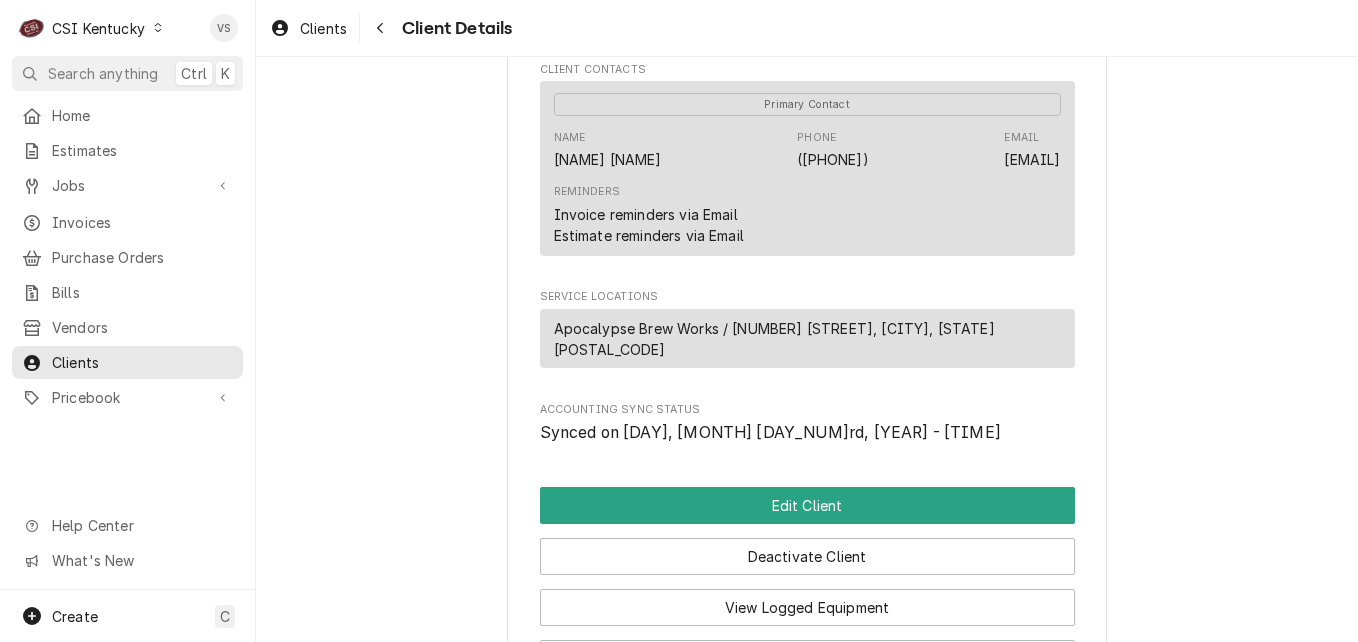 scroll, scrollTop: 800, scrollLeft: 0, axis: vertical 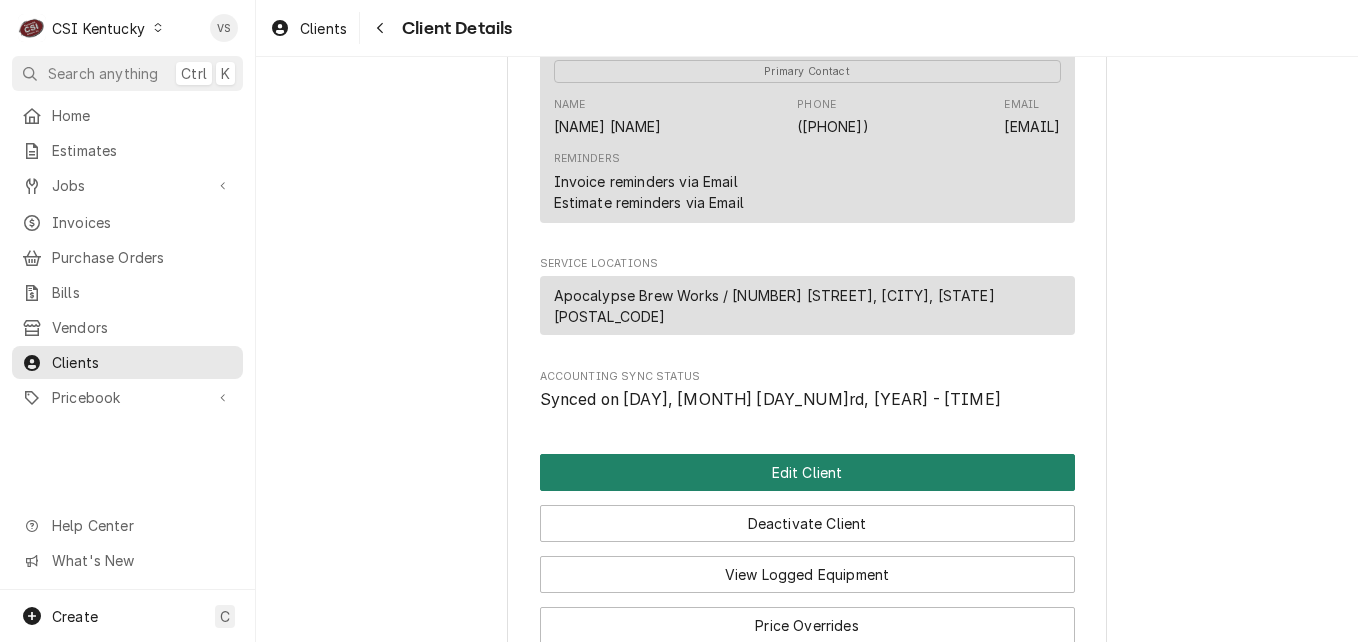 click on "Edit Client" at bounding box center [807, 472] 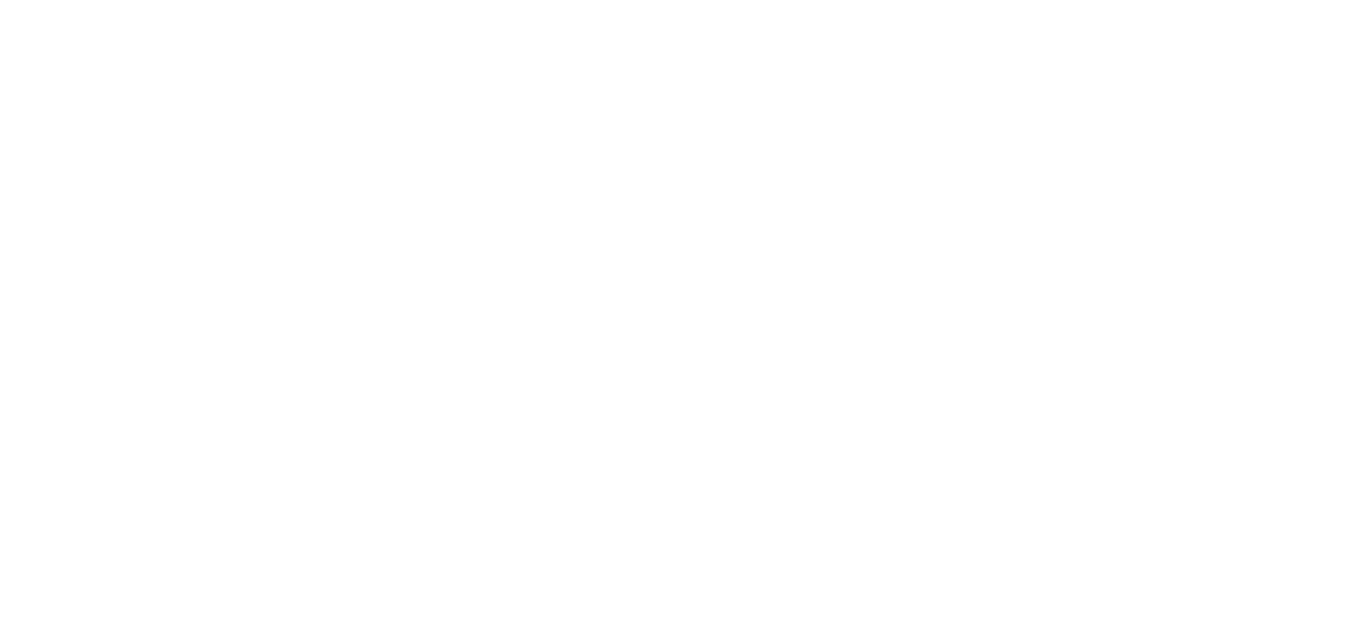 scroll, scrollTop: 0, scrollLeft: 0, axis: both 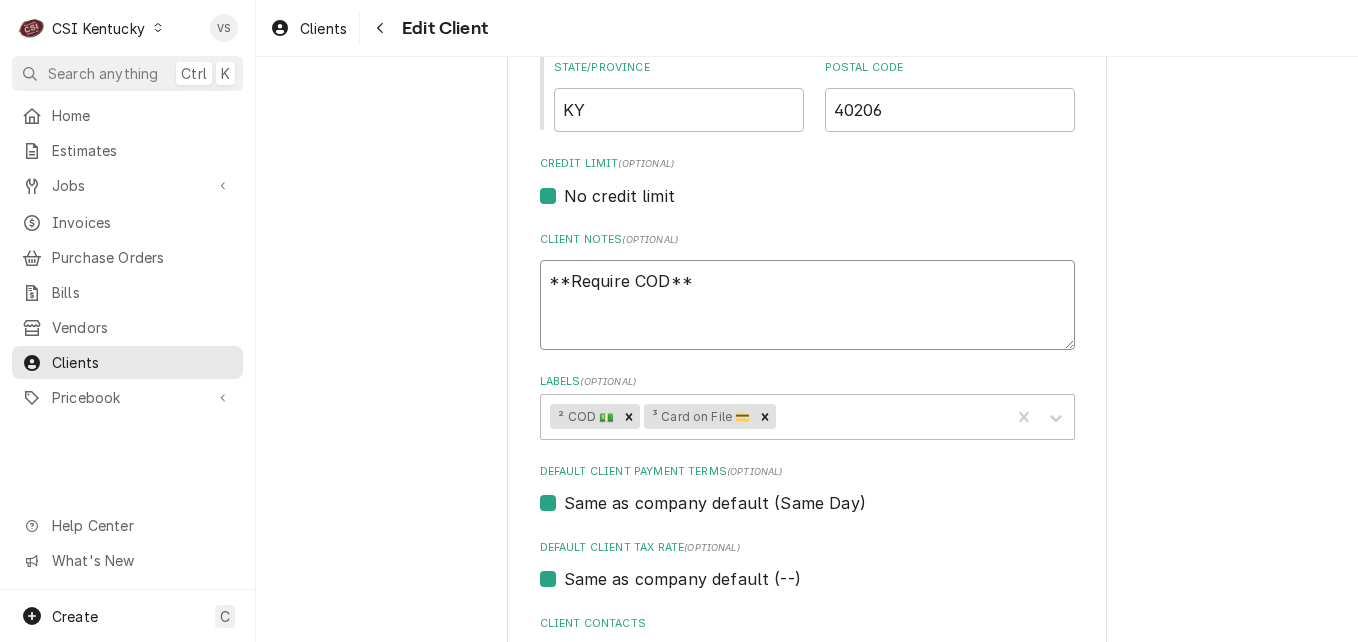 click on "**Require COD**" at bounding box center (807, 305) 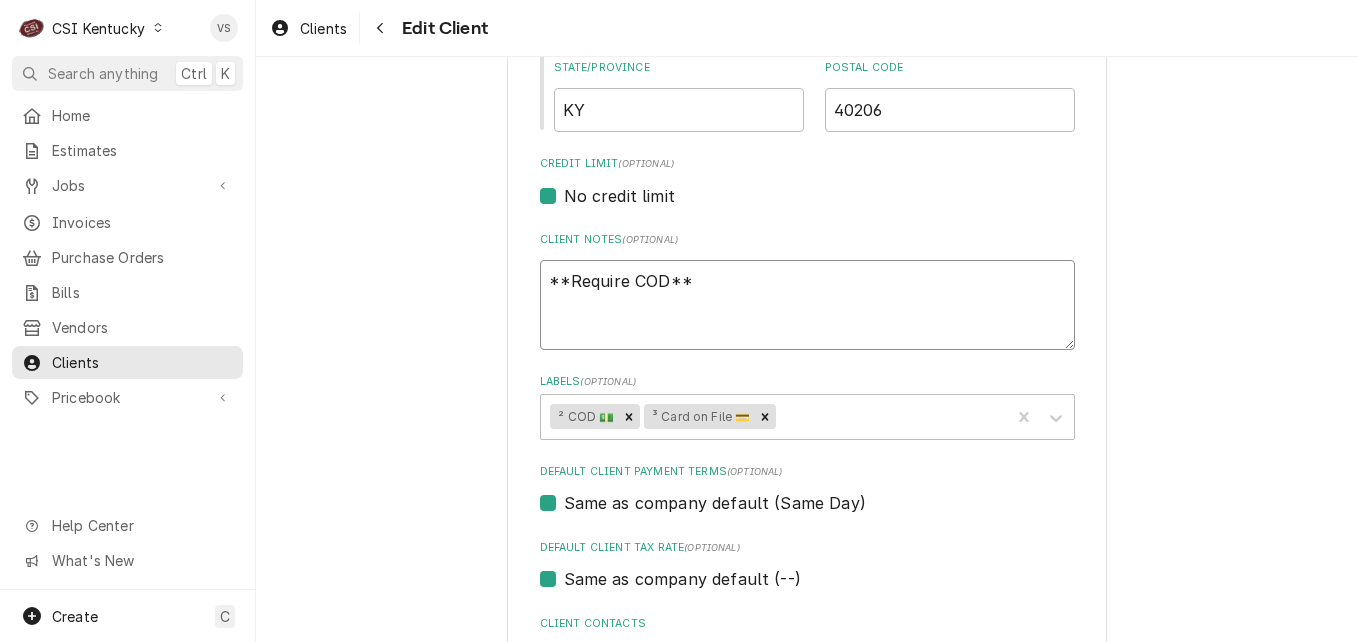 type on "**Require COD**" 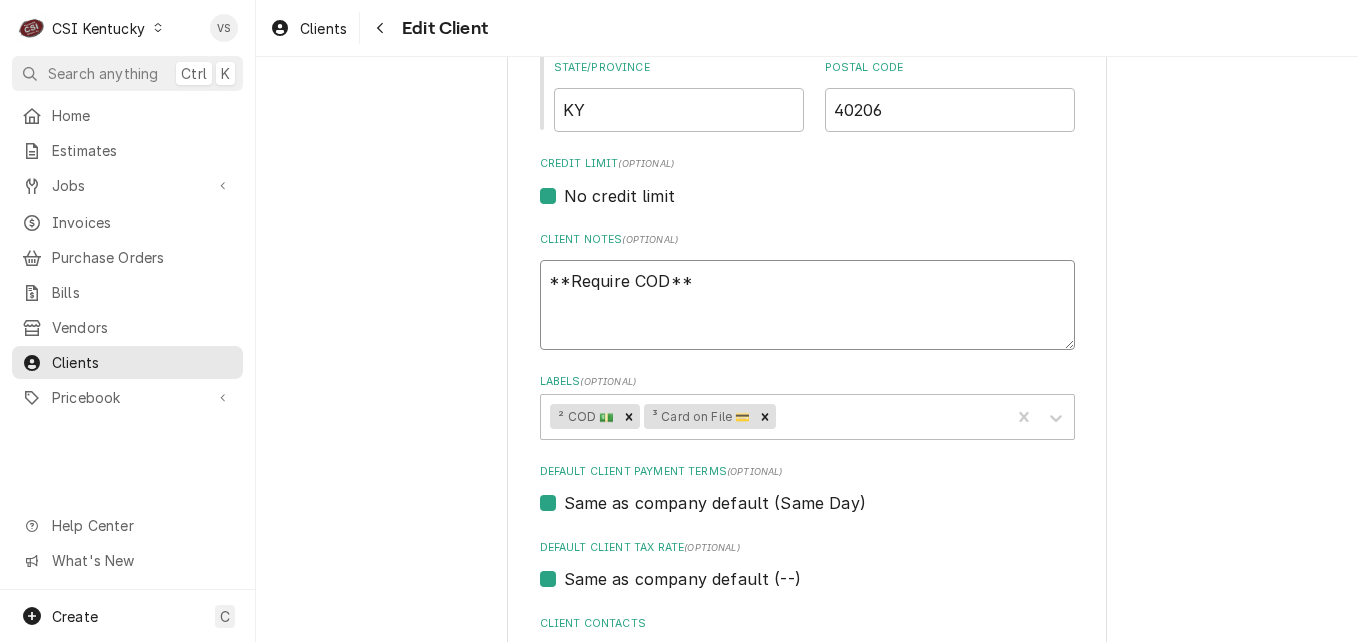 click on "**Require COD**" at bounding box center [807, 305] 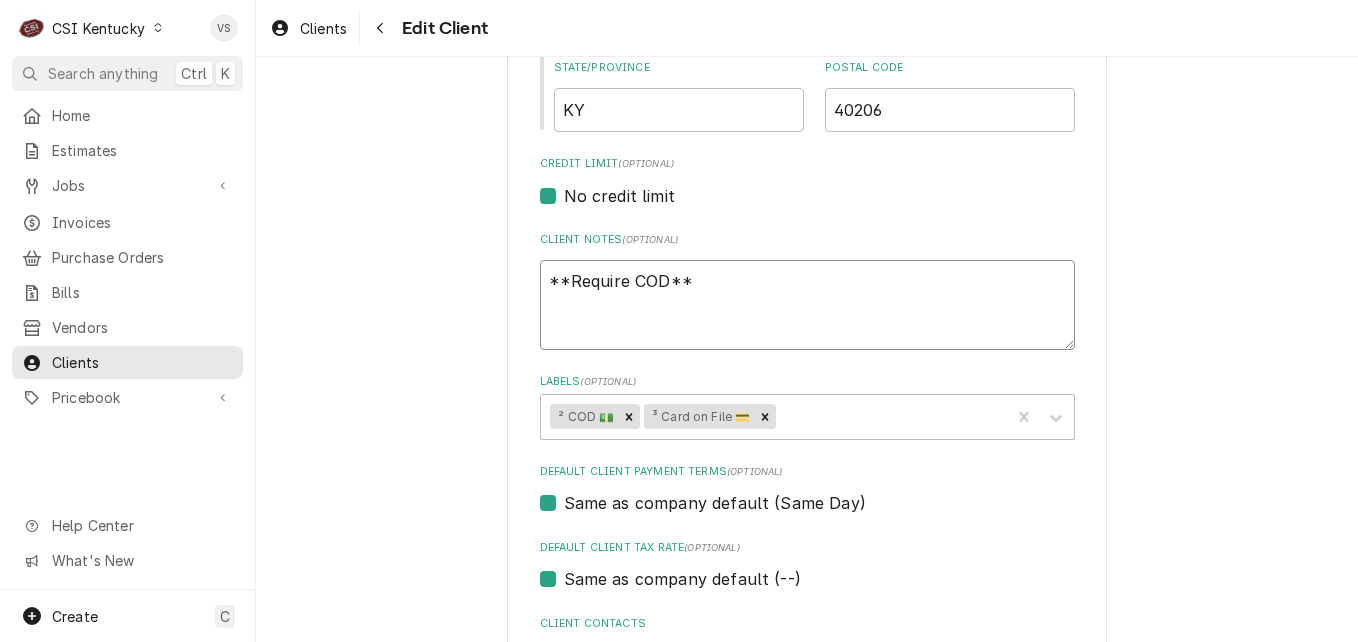 paste on "[NUMBER]" 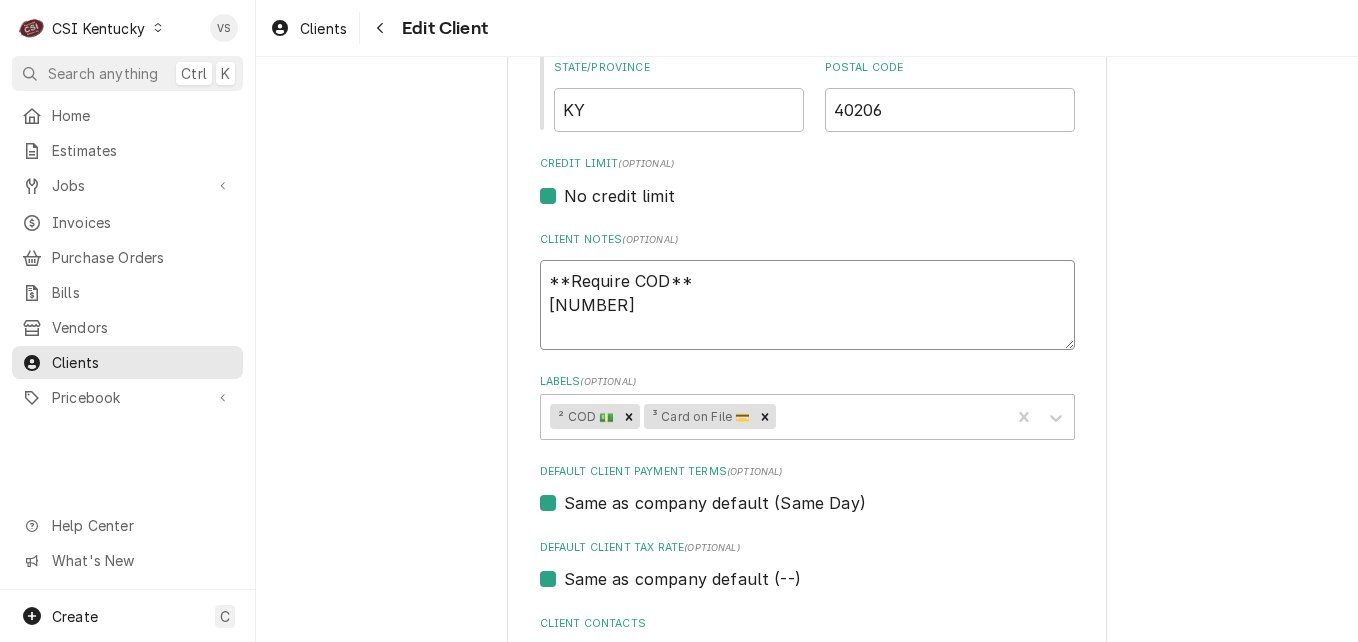 type on "x" 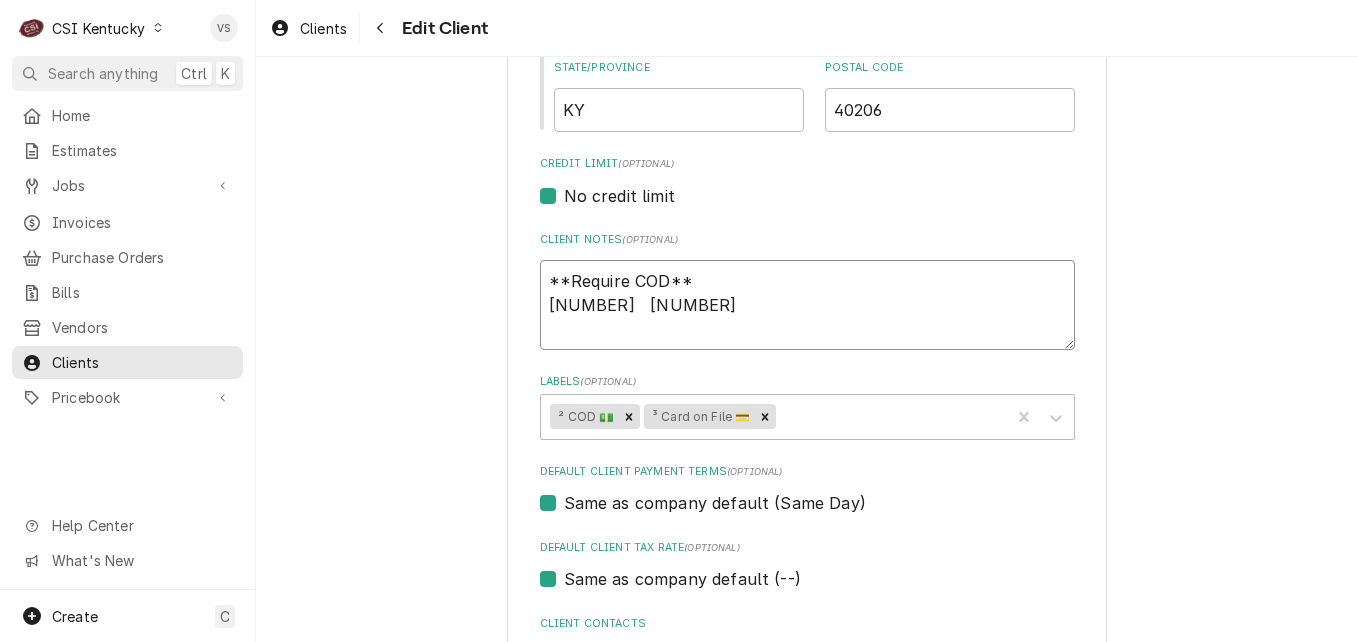 type on "x" 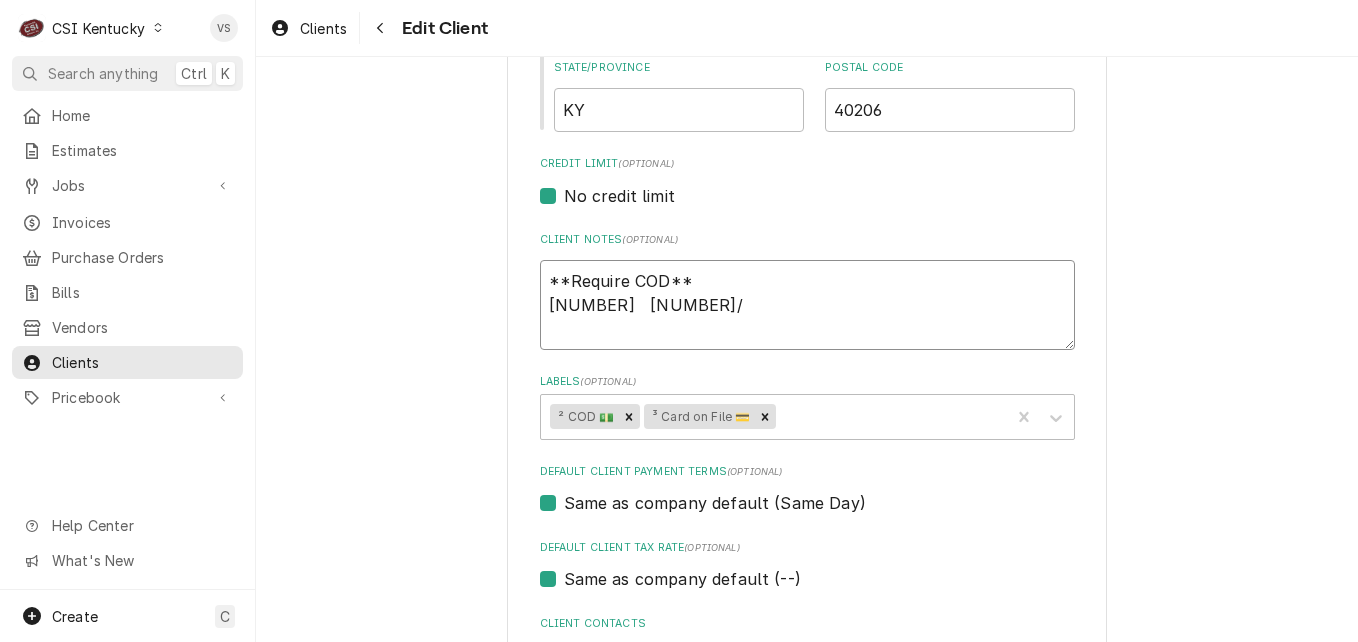 type on "x" 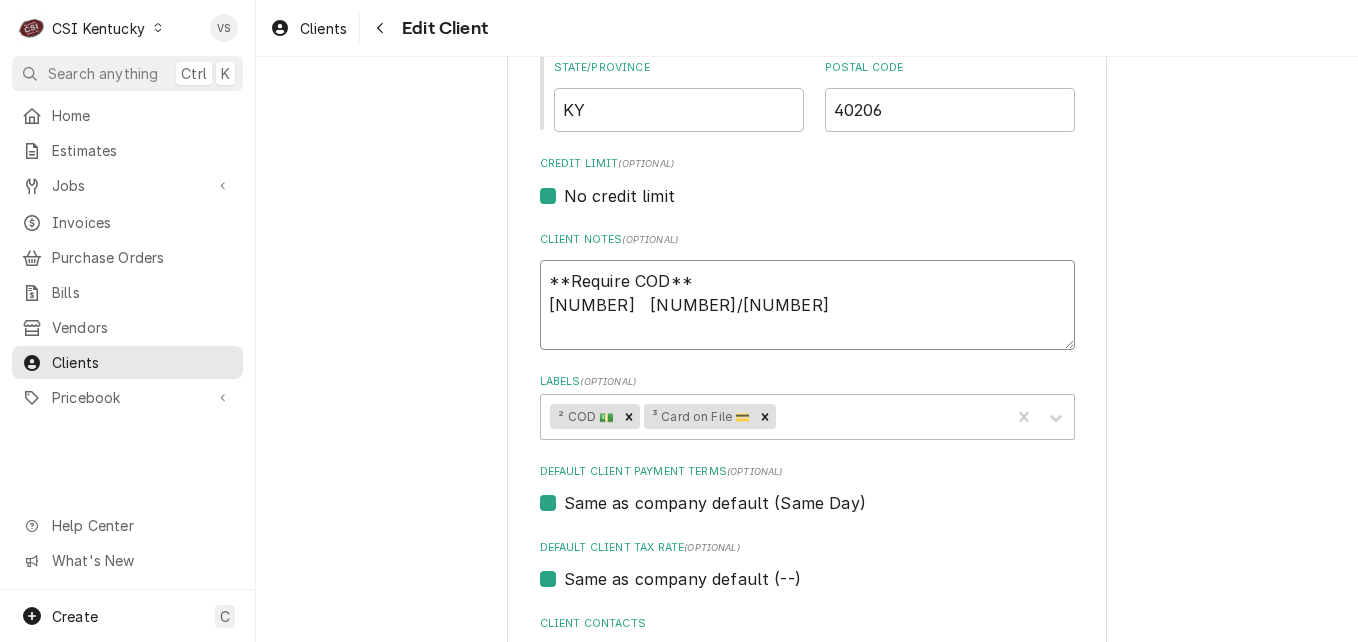 type on "x" 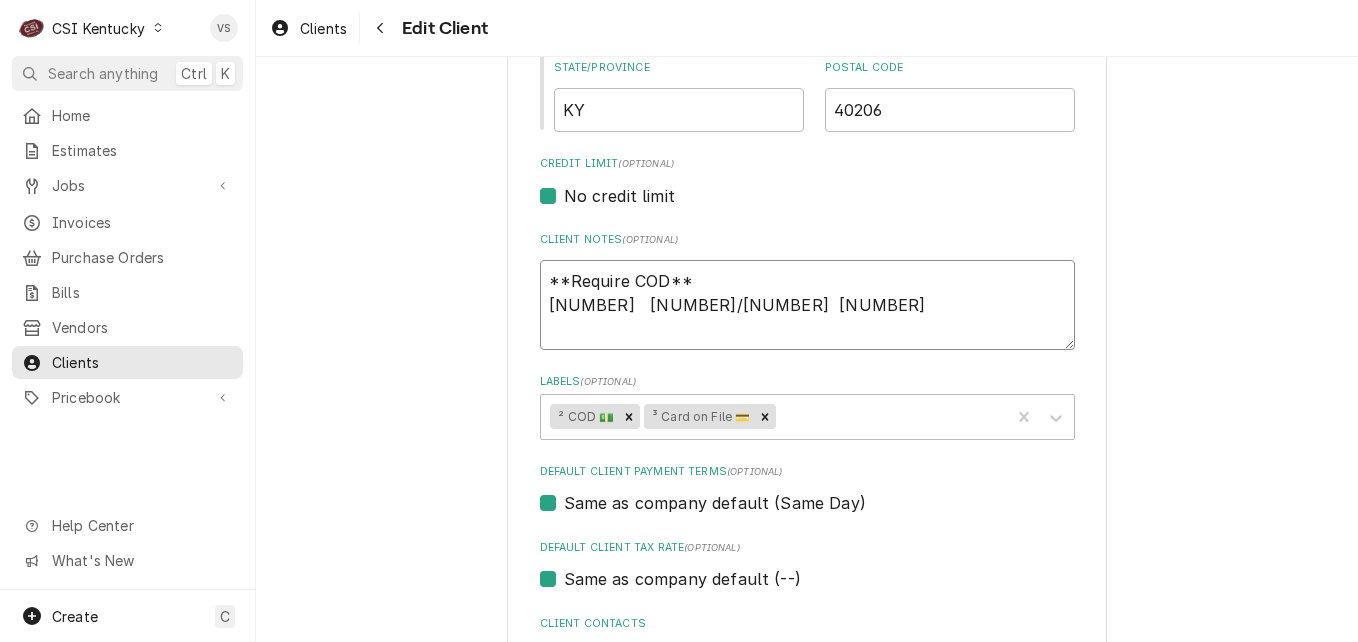 type on "x" 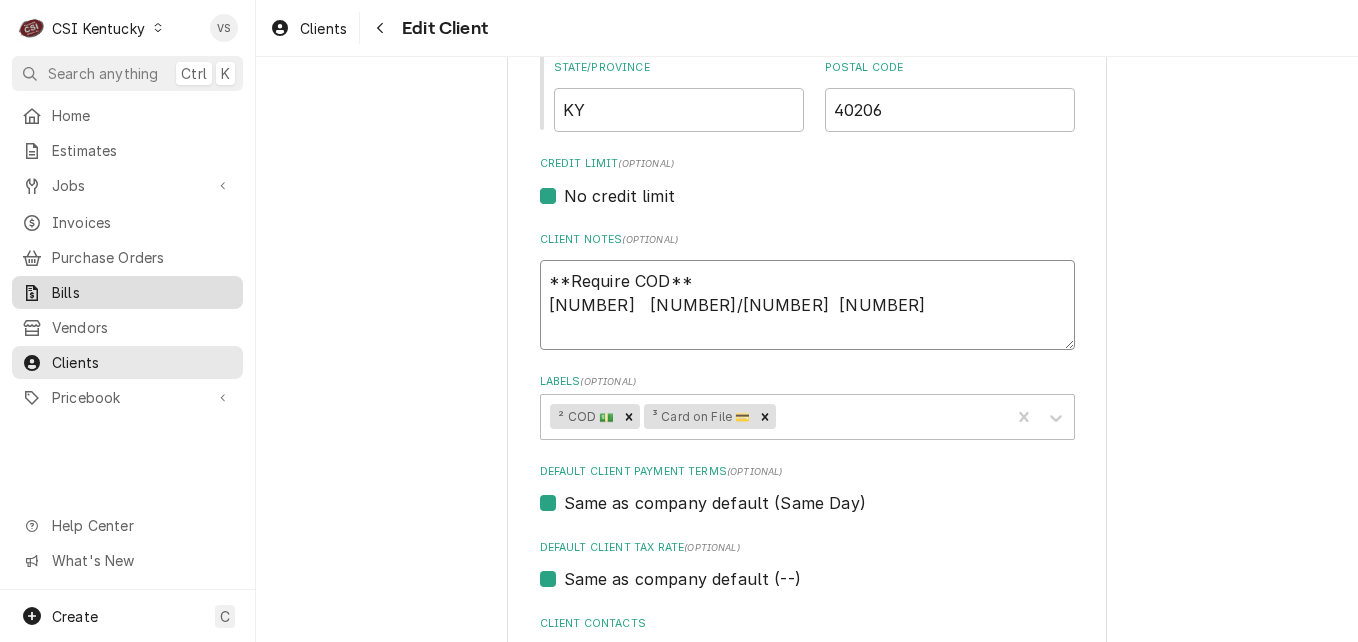 type on "**Require COD**
4489153046674288   10/25  547" 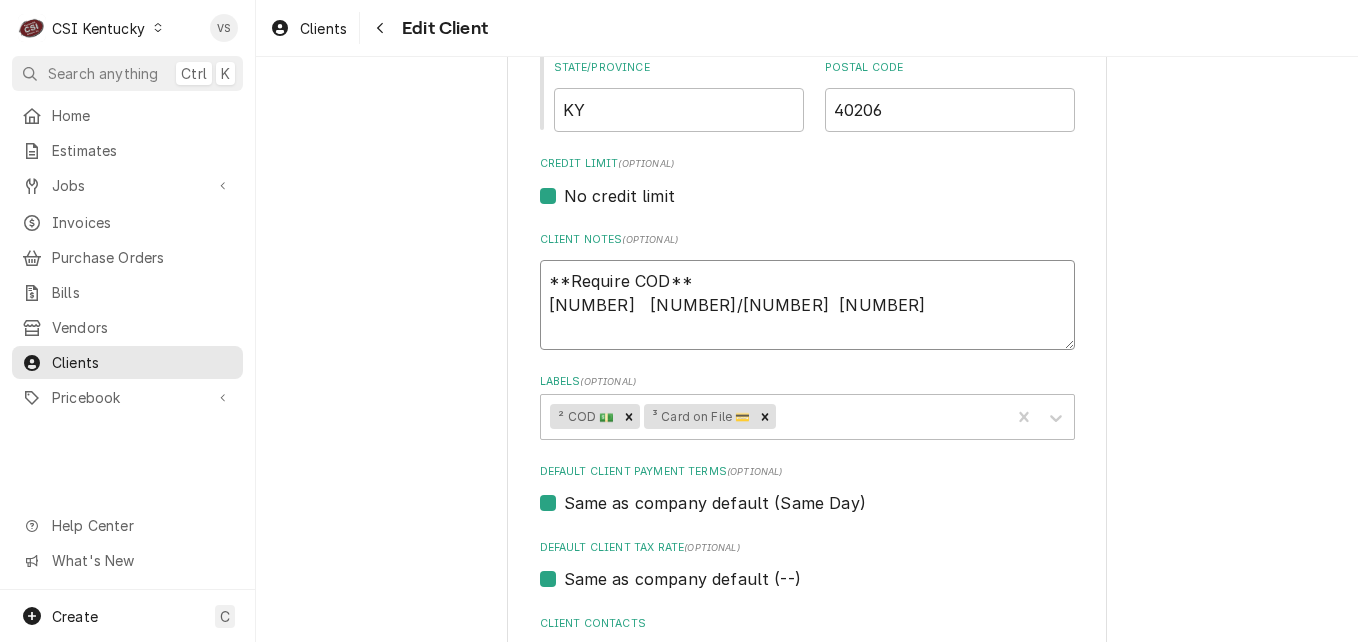 click on "**Require COD**
4489153046674288   10/25  547" at bounding box center [807, 305] 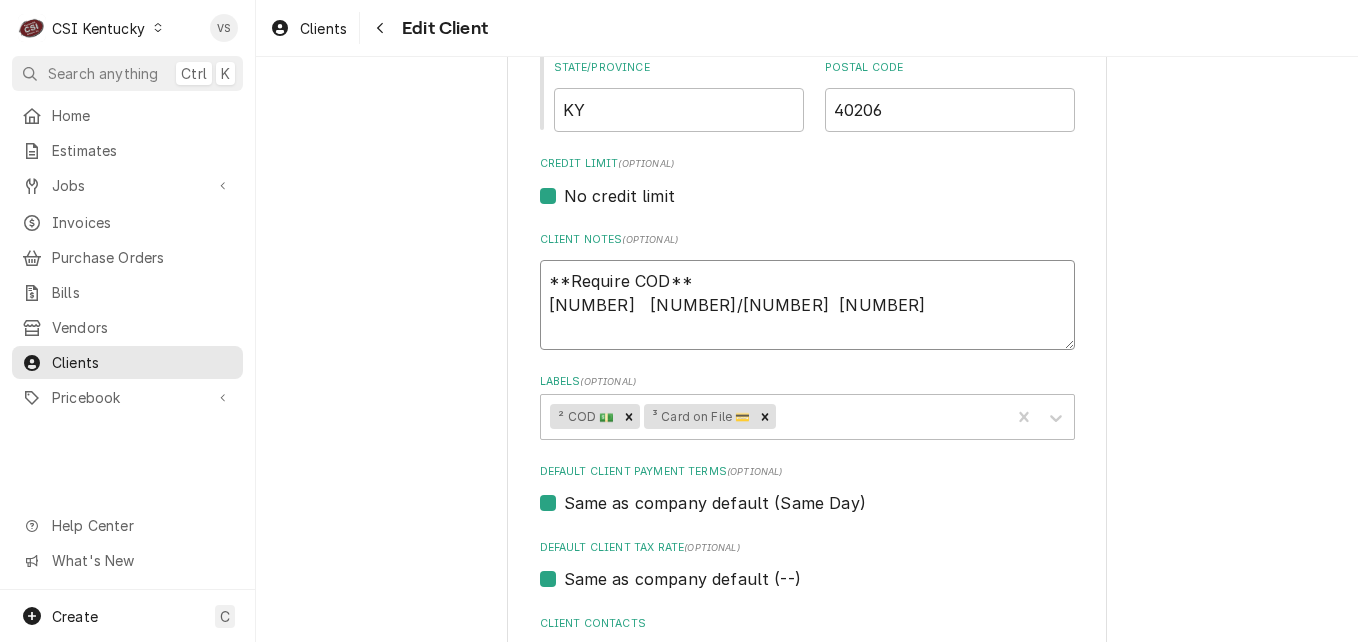 paste on "HIRAM M LEDINGTON" 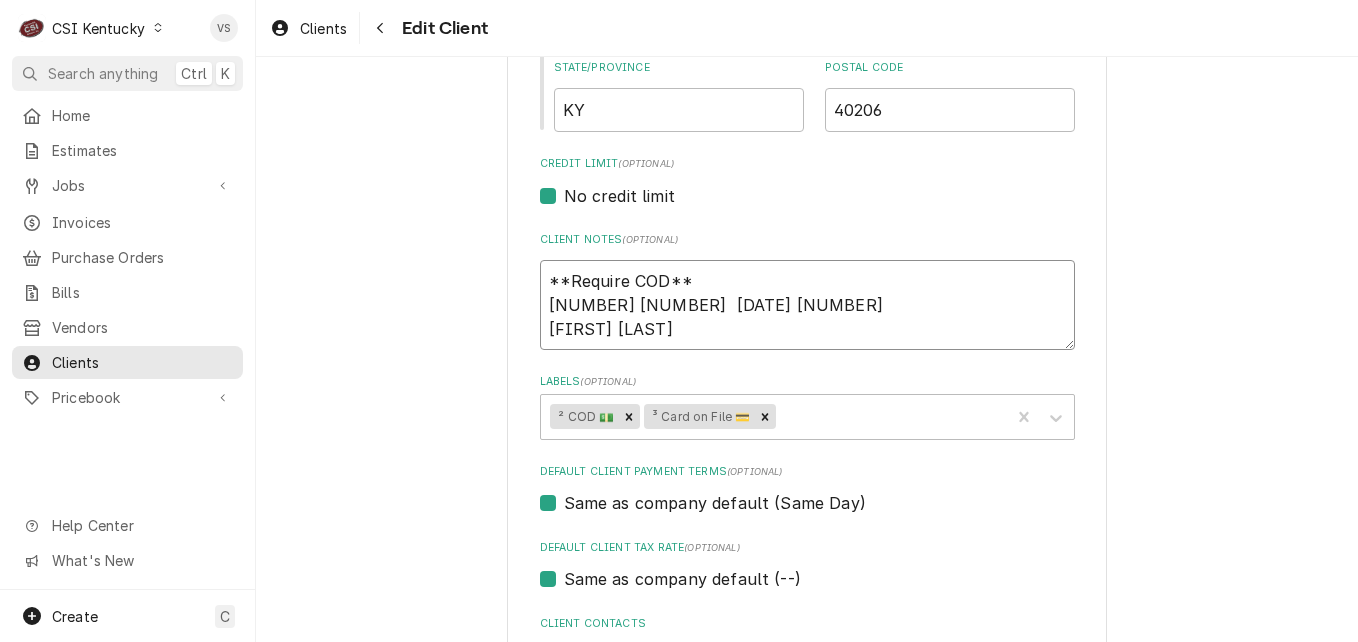 type on "x" 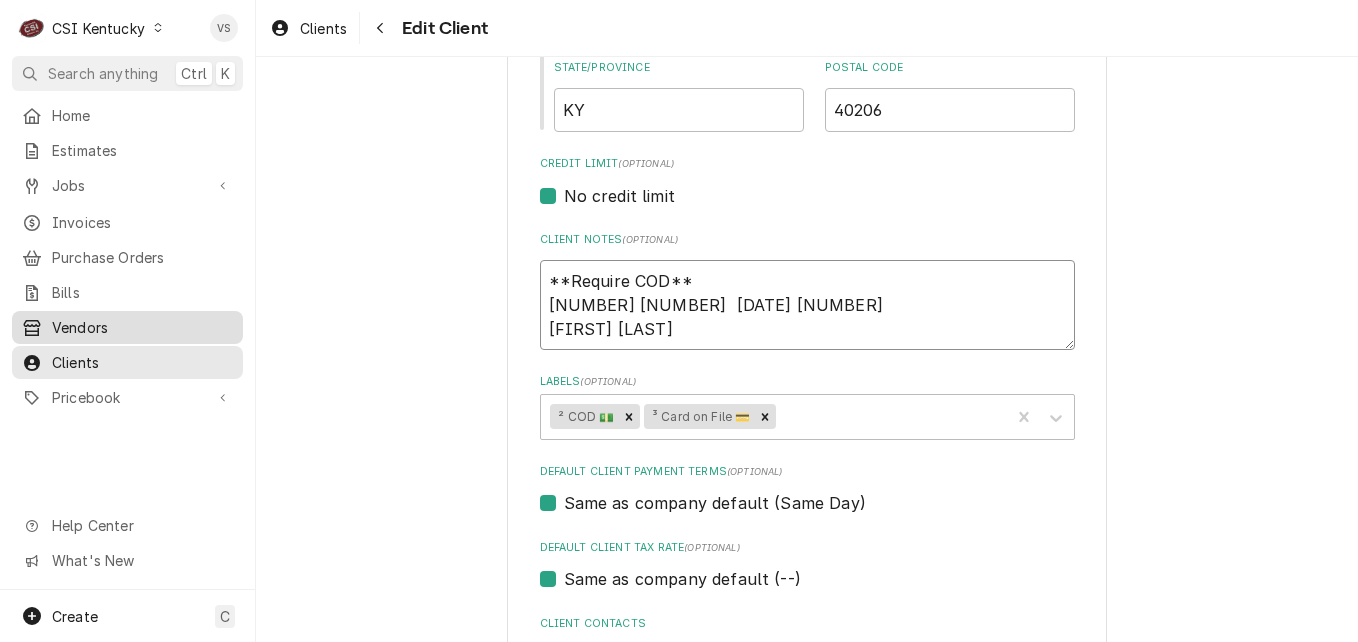 type on "x" 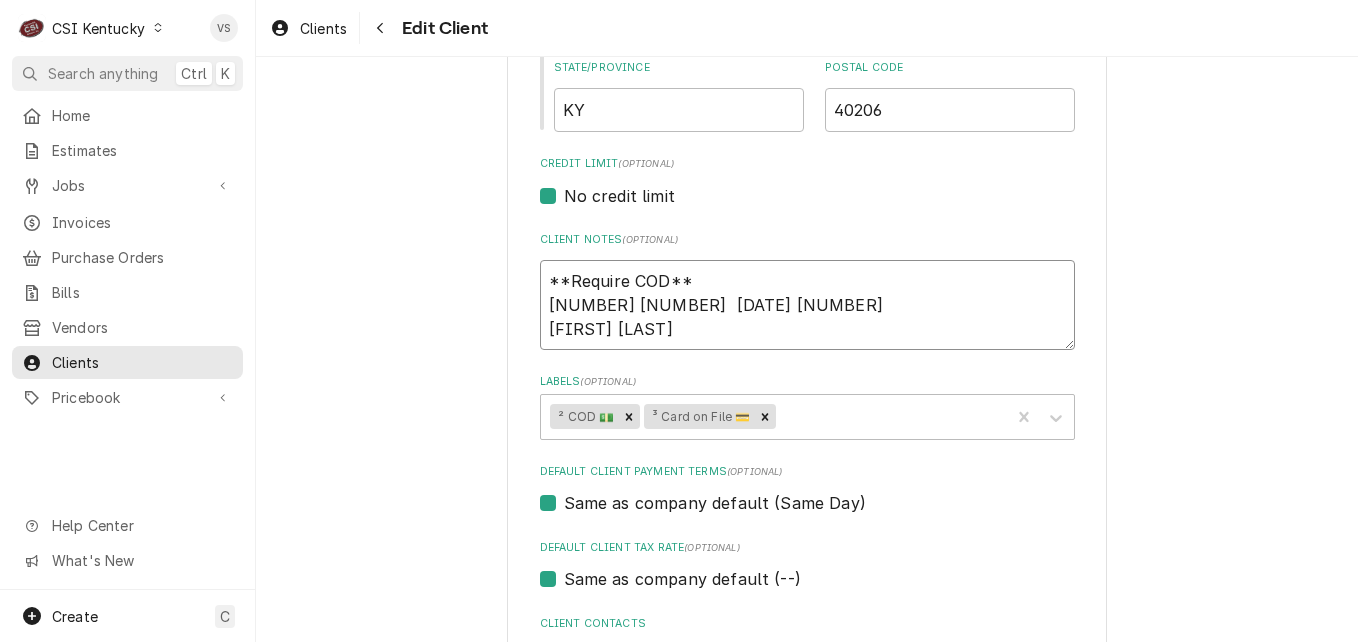 click on "**Require COD**
4489153046674288   10/25  547
HIRAM M LEDINGTON" at bounding box center [807, 305] 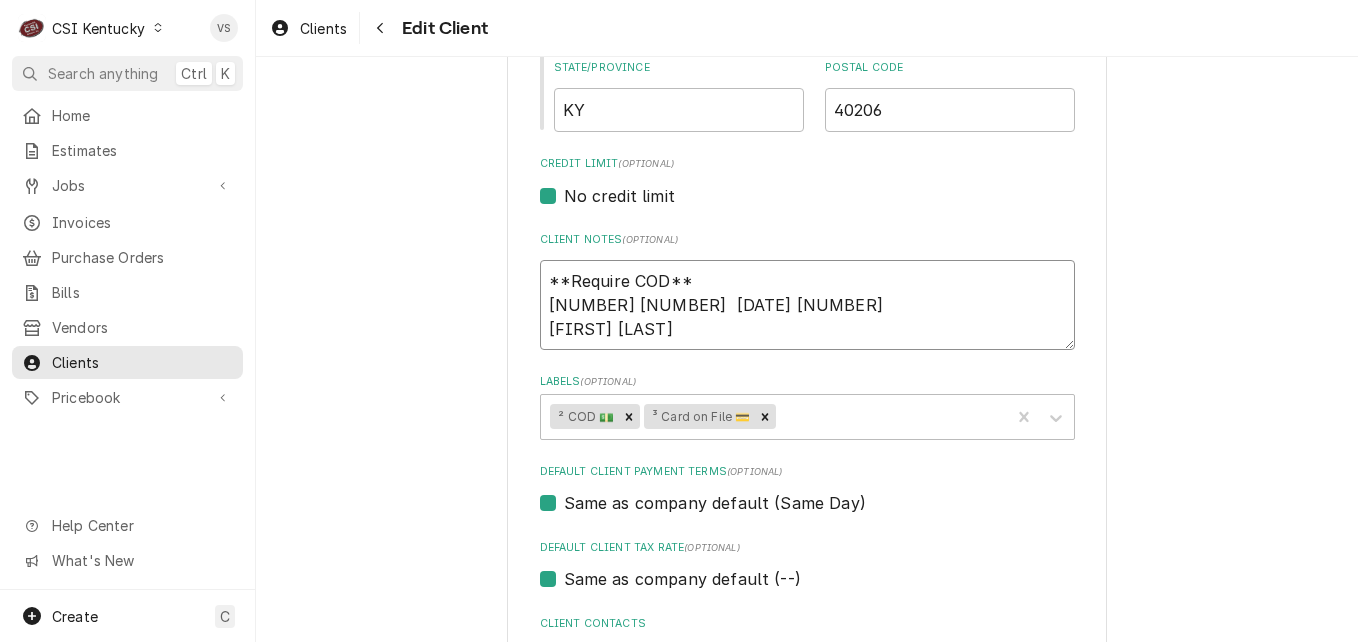 paste on "4304 THENOWETH RUN ROAD" 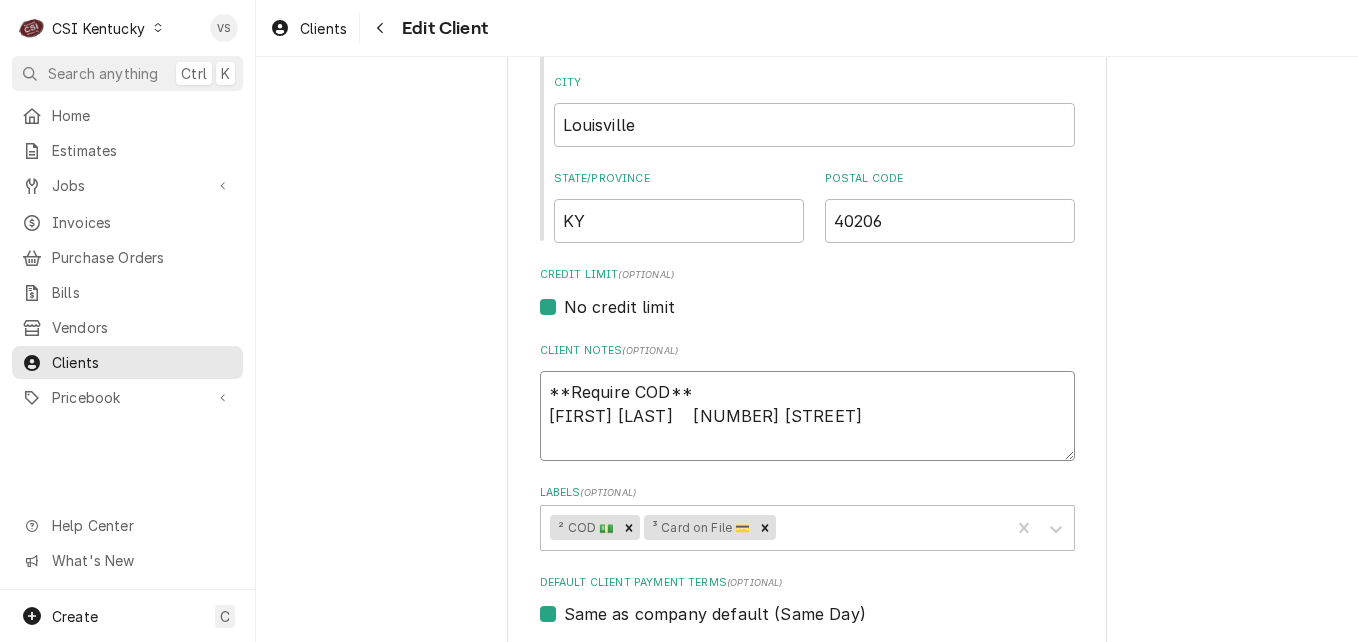 scroll, scrollTop: 700, scrollLeft: 0, axis: vertical 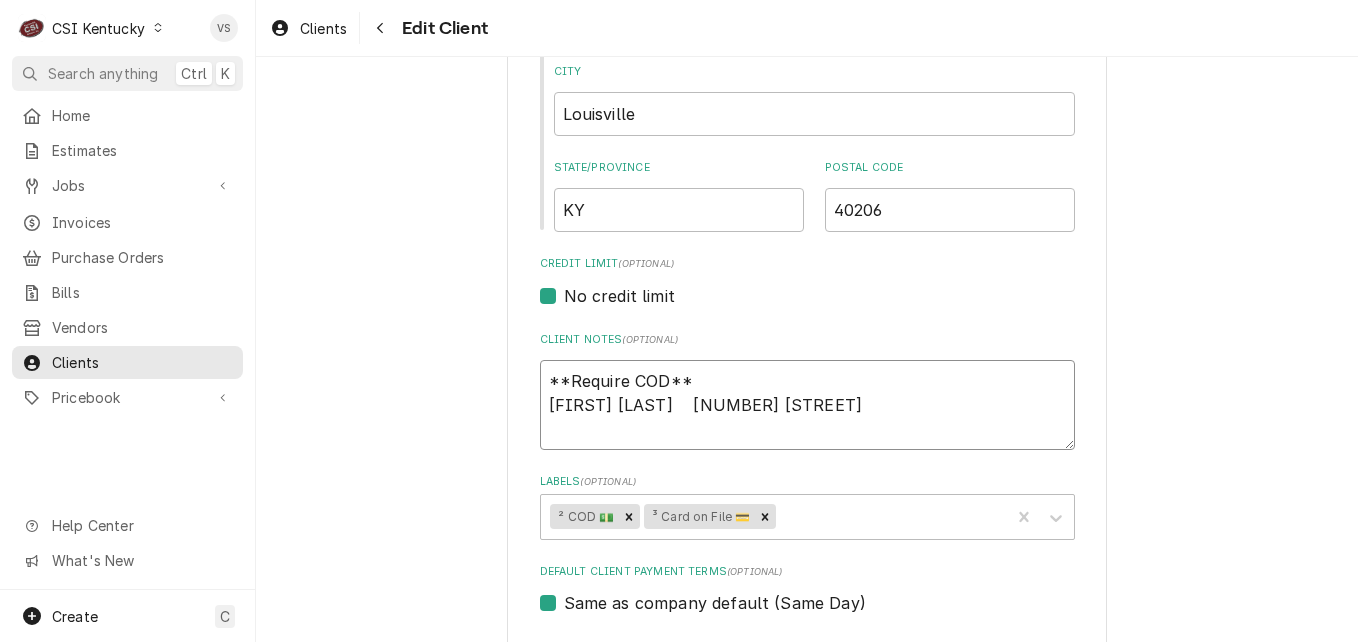 type on "**Require COD**
4489153046674288   10/25  547
HIRAM M LEDINGTON    4304 THENOWETH RUN ROAD" 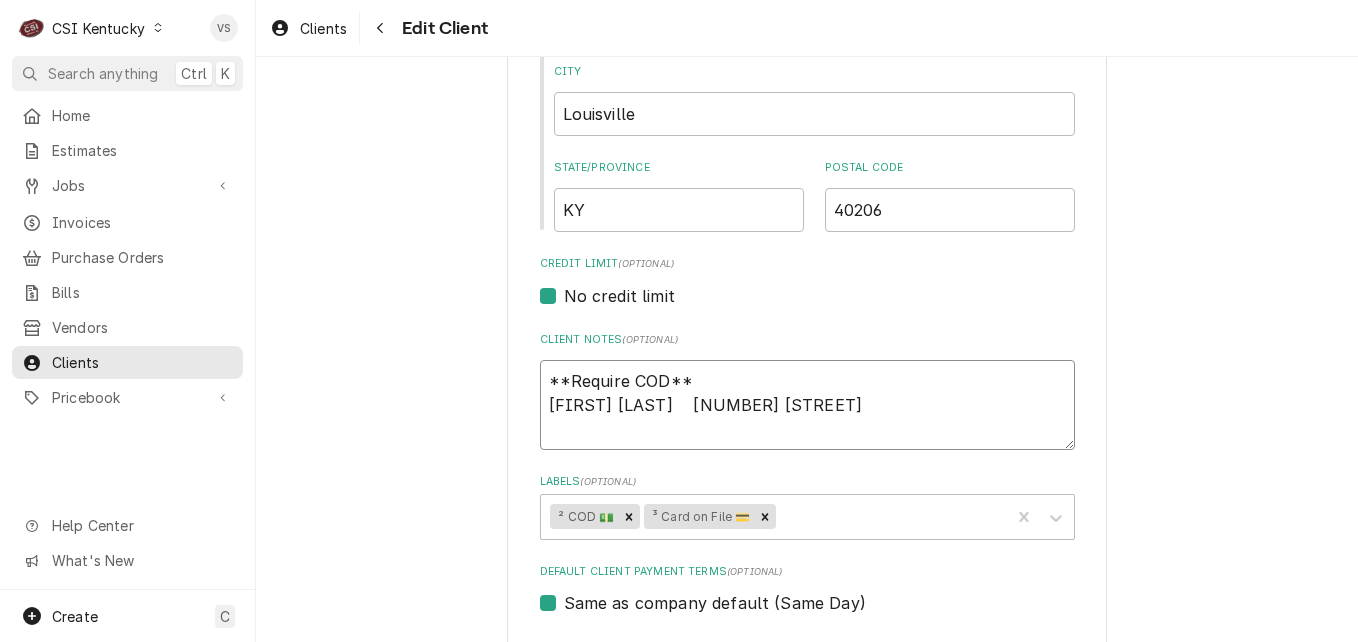click on "**Require COD**
4489153046674288   10/25  547
HIRAM M LEDINGTON    4304 THENOWETH RUN ROAD" at bounding box center [807, 405] 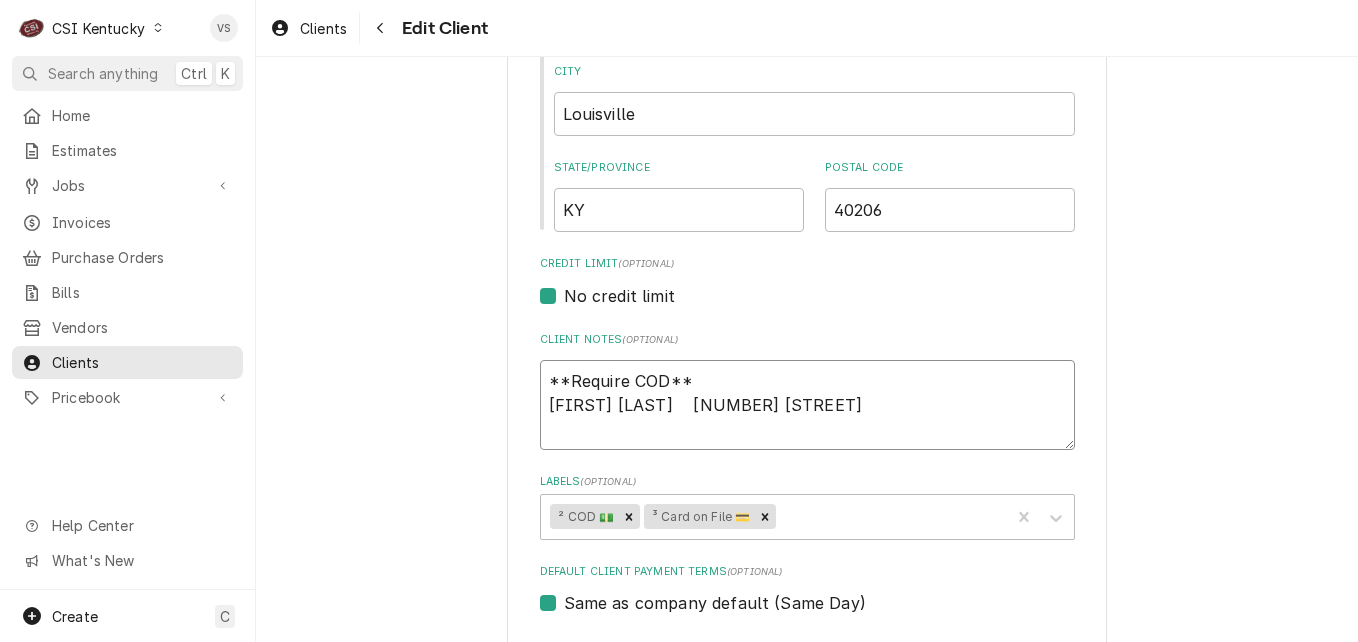paste on "40299" 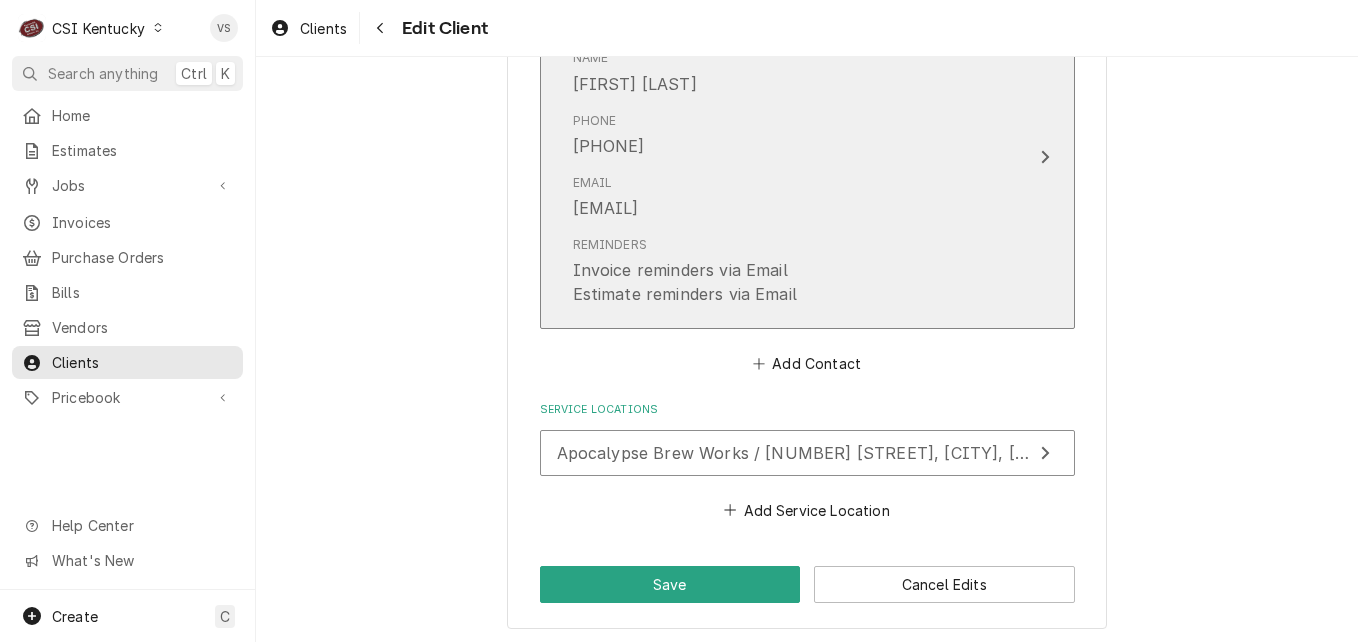 scroll, scrollTop: 1463, scrollLeft: 0, axis: vertical 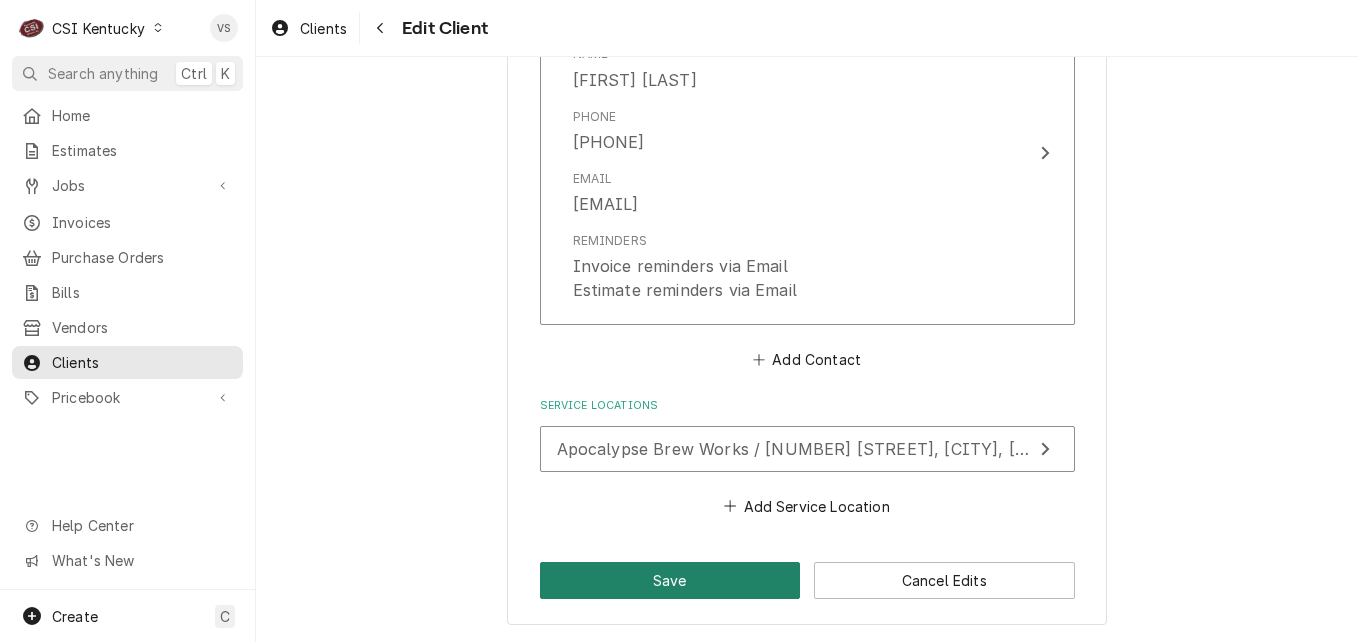 type on "**Require COD**
4489153046674288   10/25  547
HIRAM M LEDINGTON    4304 THENOWETH RUN ROAD   40299" 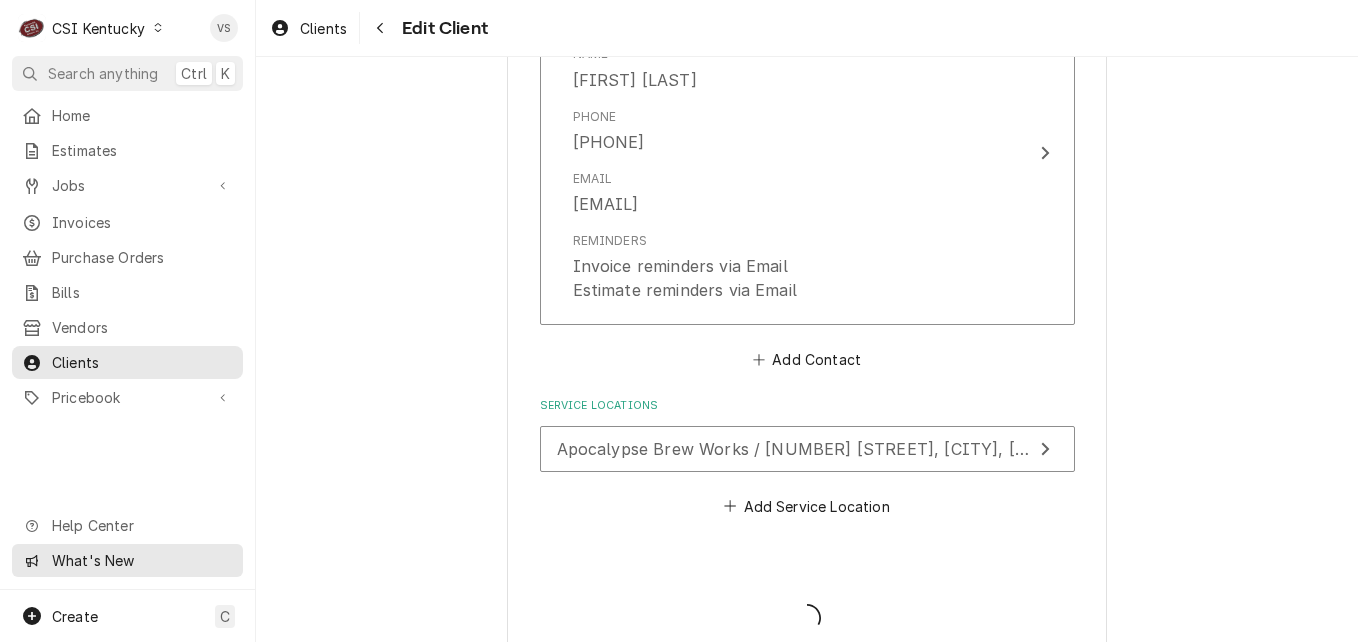 type on "x" 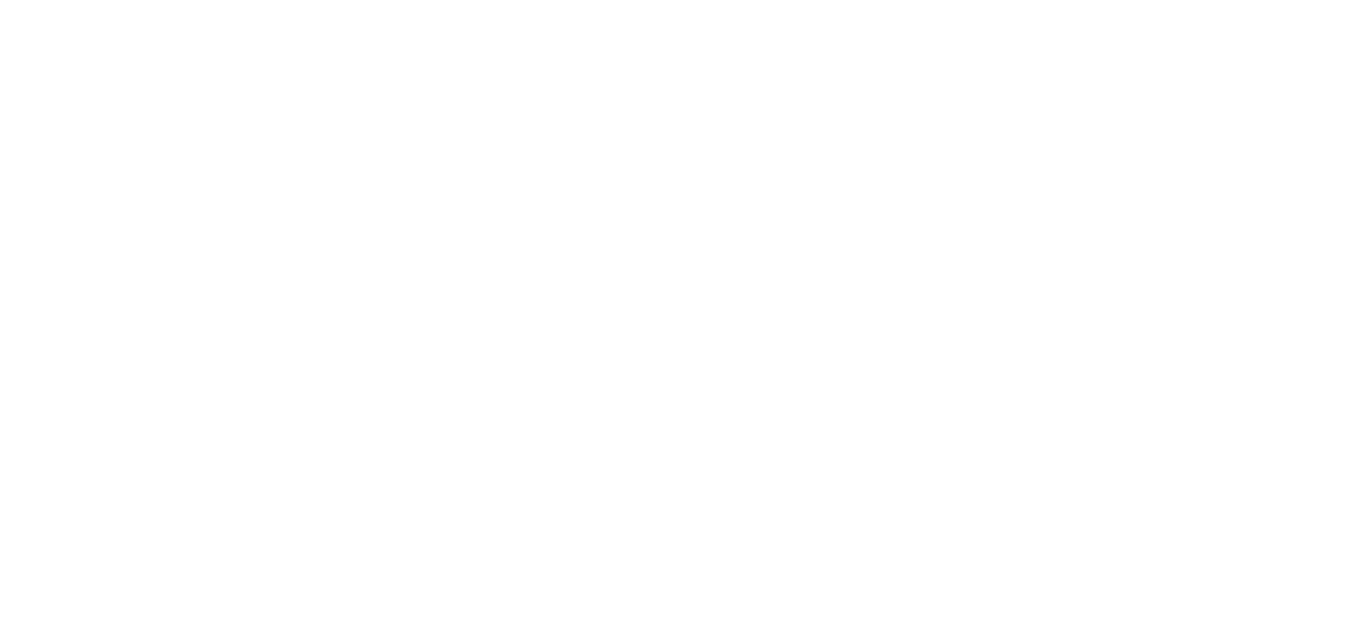 scroll, scrollTop: 0, scrollLeft: 0, axis: both 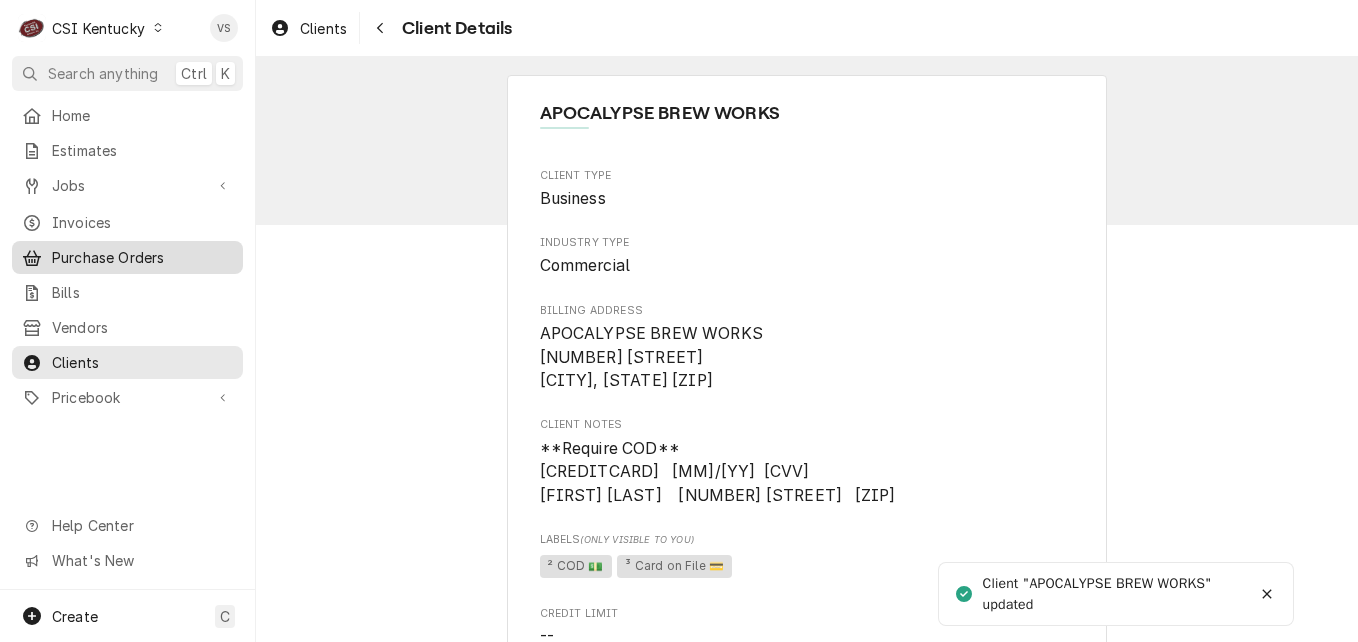 click on "Invoices" at bounding box center (142, 222) 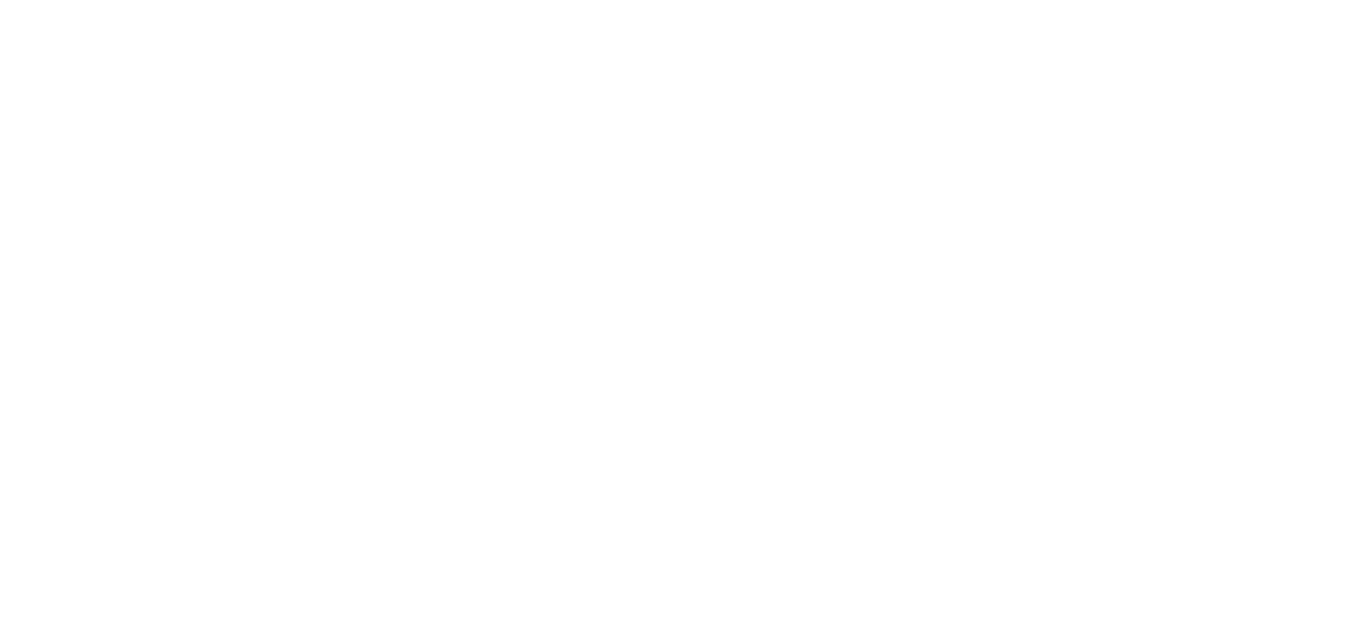 scroll, scrollTop: 0, scrollLeft: 0, axis: both 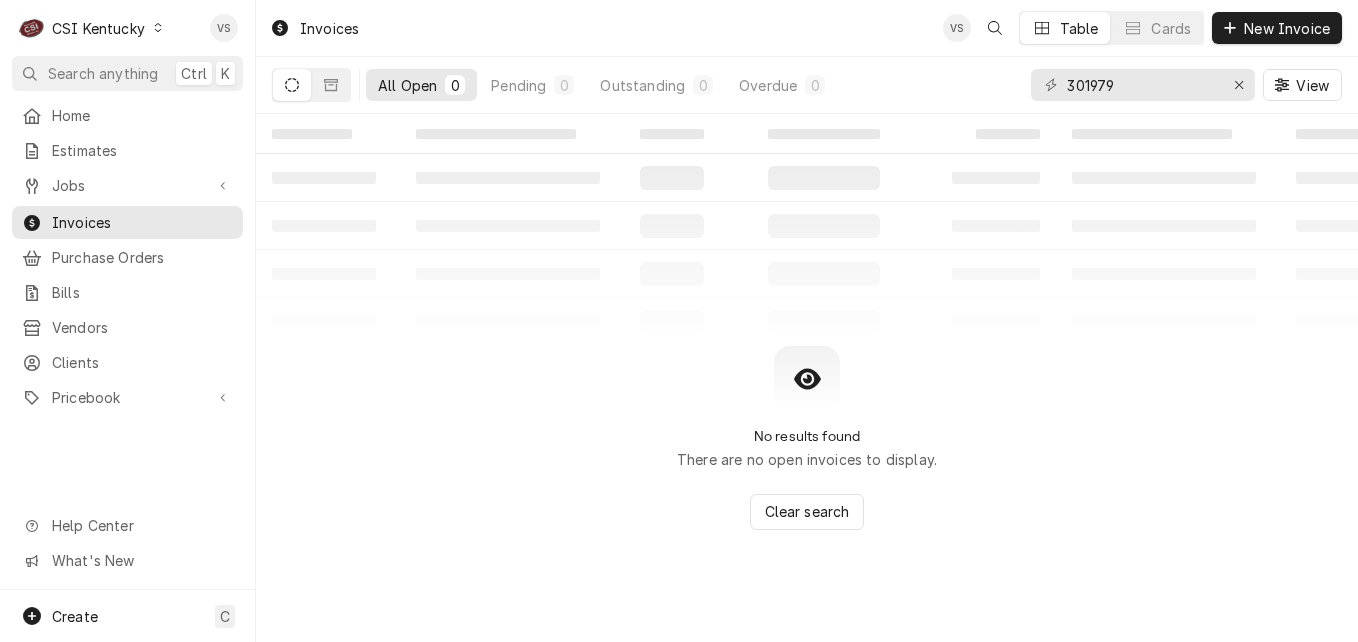 click 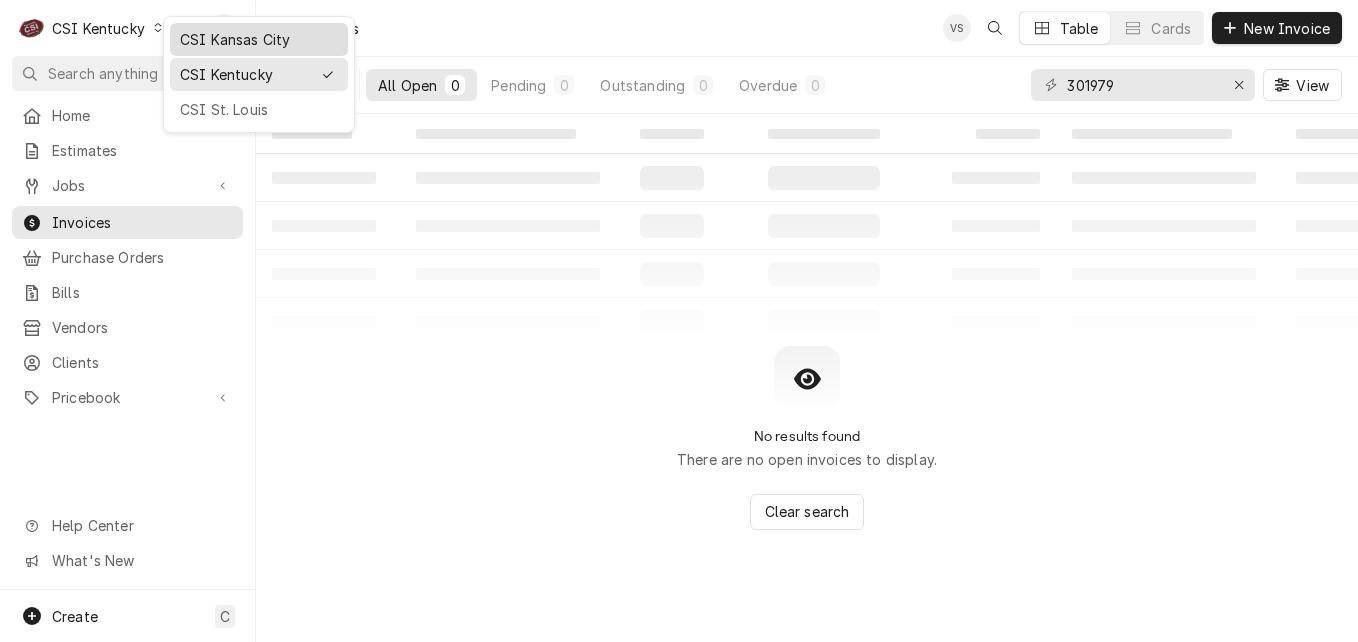 click on "CSI Kansas City" at bounding box center (259, 39) 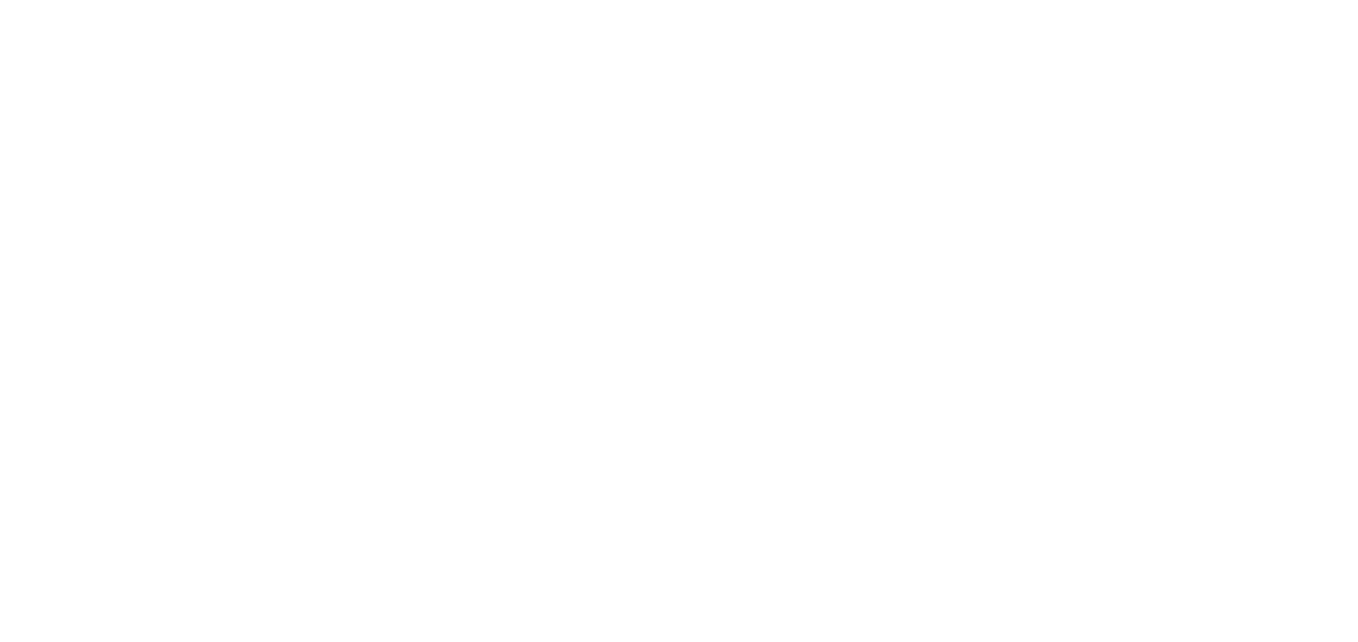 scroll, scrollTop: 0, scrollLeft: 0, axis: both 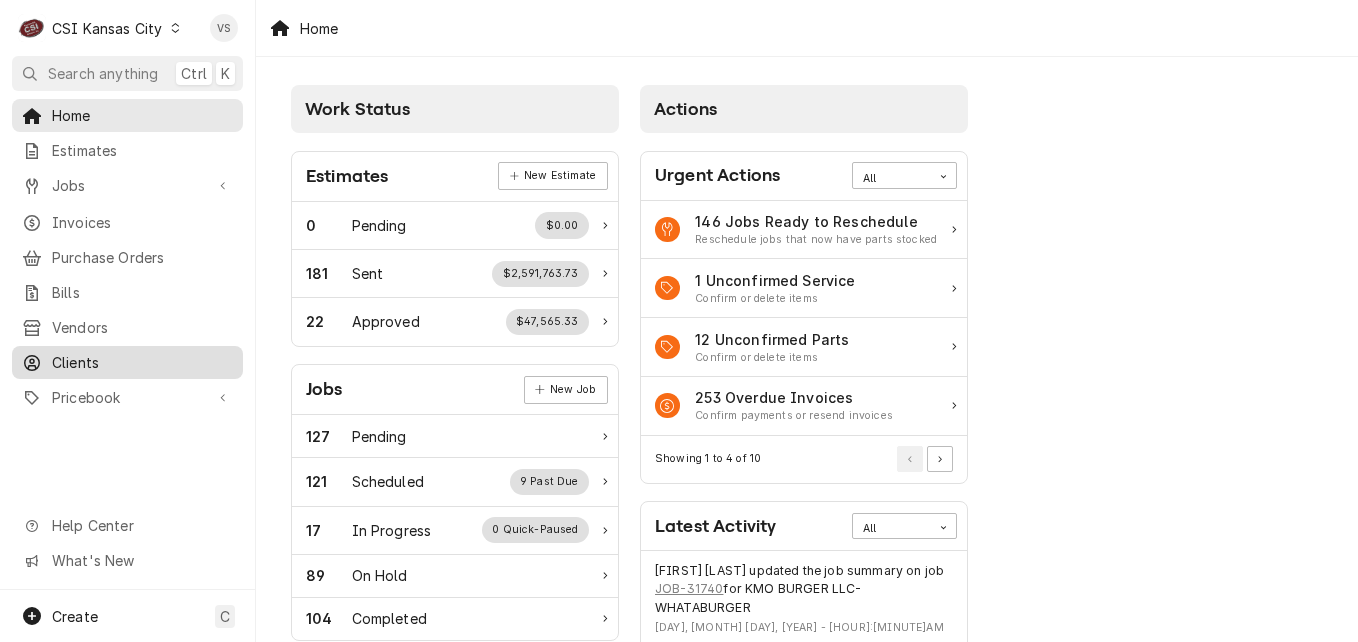 click on "Clients" at bounding box center (142, 362) 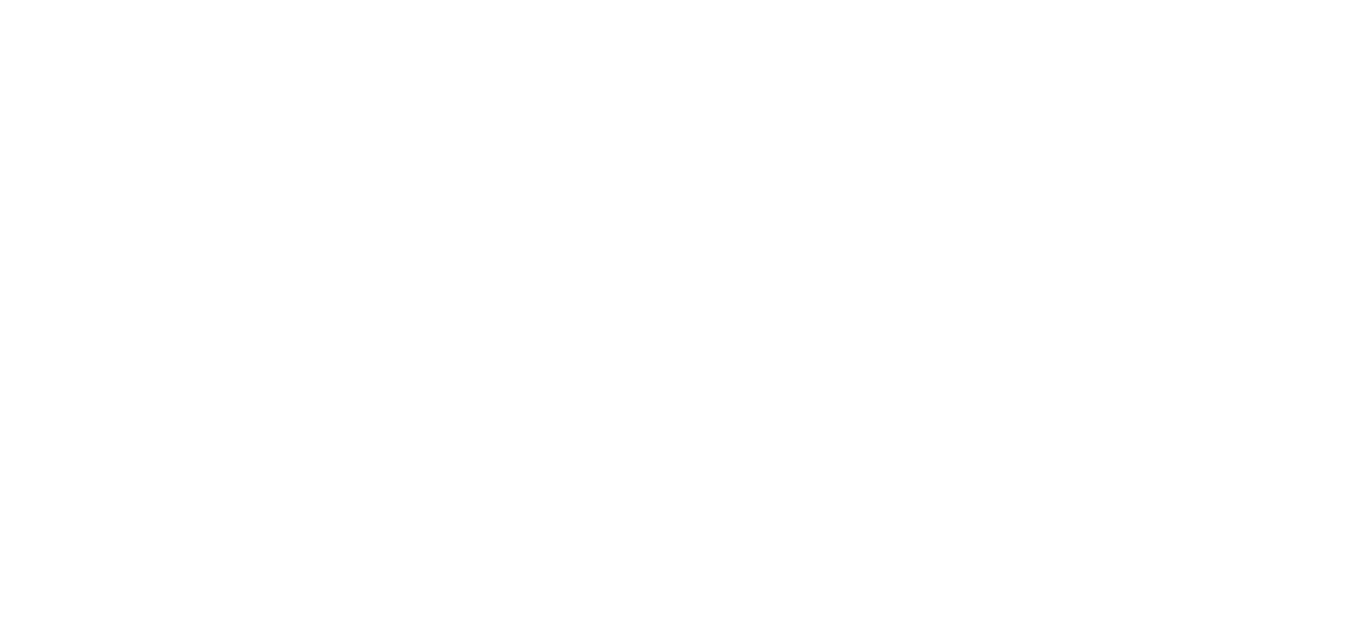 scroll, scrollTop: 0, scrollLeft: 0, axis: both 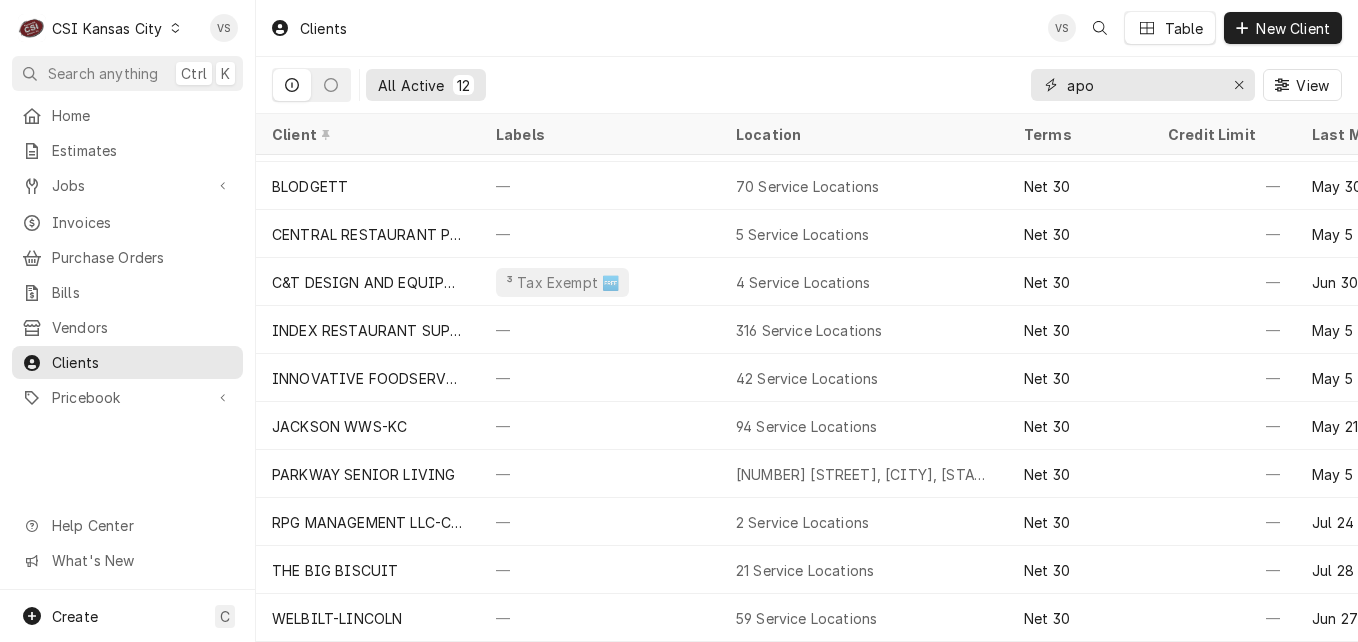 drag, startPoint x: 1118, startPoint y: 85, endPoint x: 1100, endPoint y: 87, distance: 18.110771 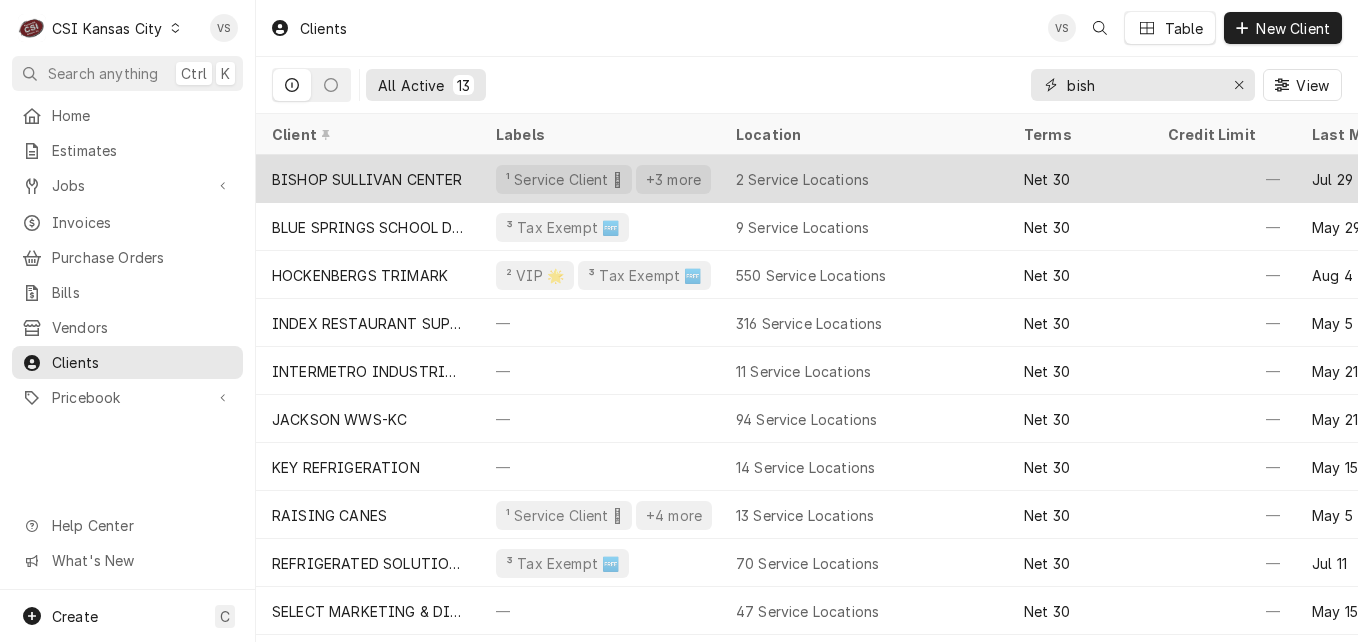 type on "bish" 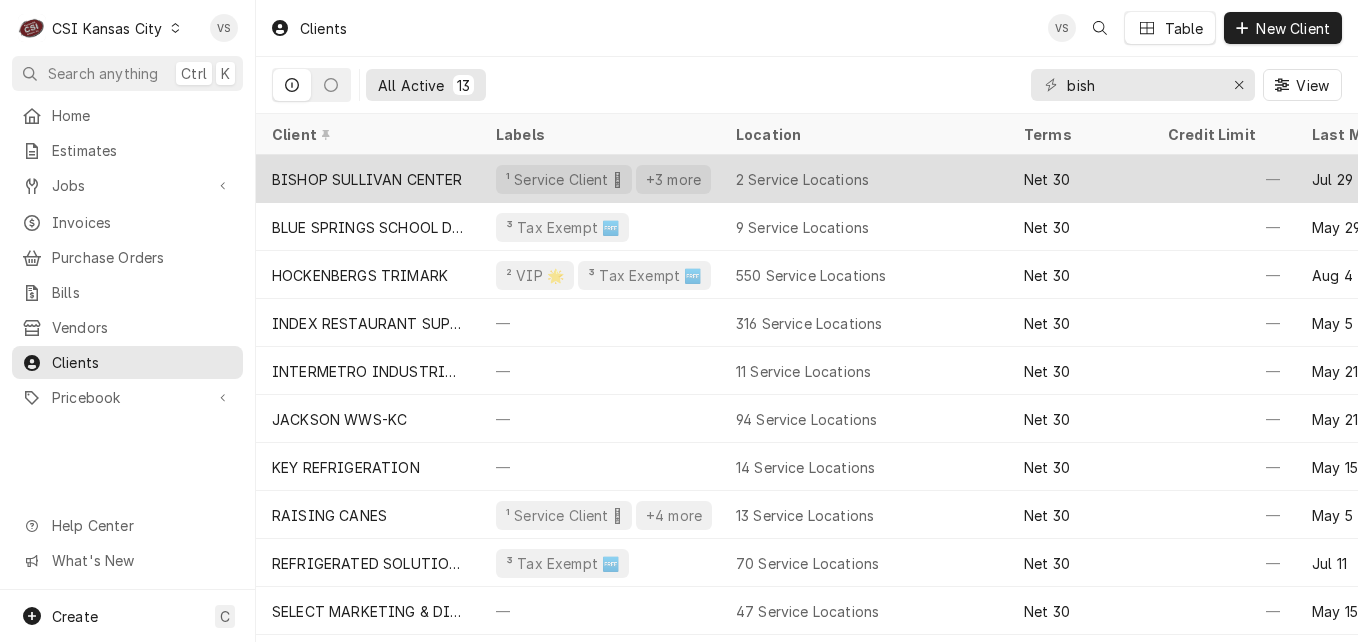click on "BISHOP SULLIVAN CENTER" at bounding box center [368, 179] 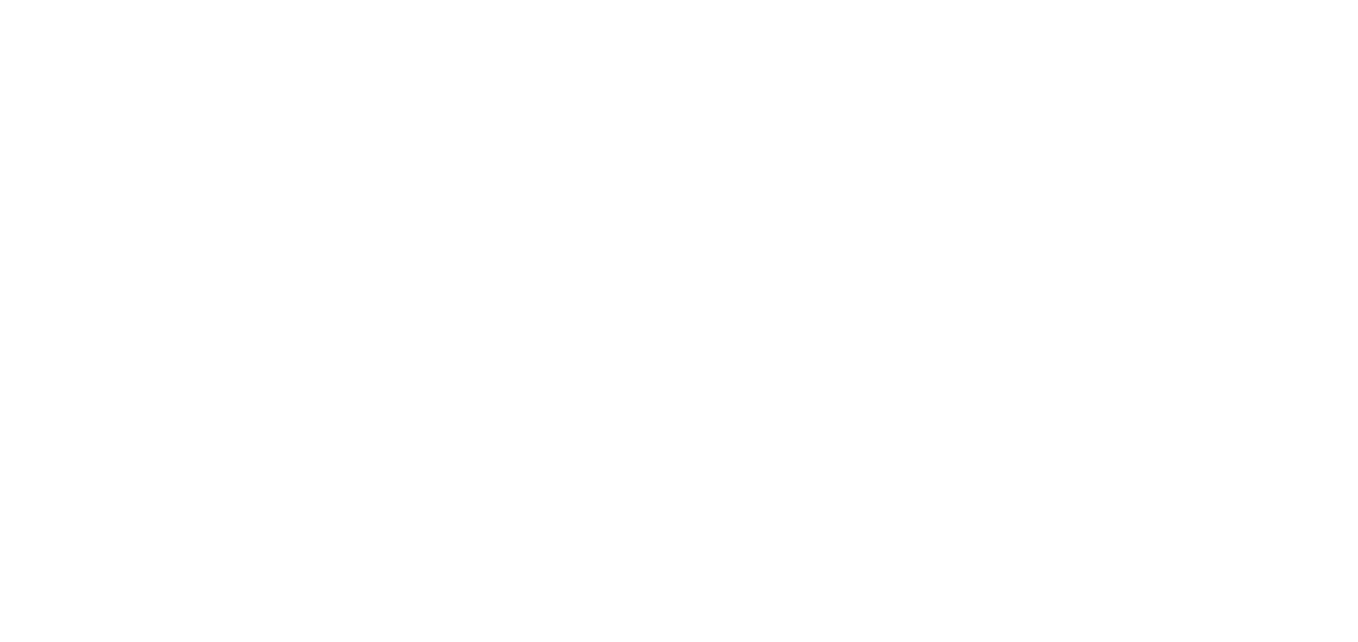 scroll, scrollTop: 0, scrollLeft: 0, axis: both 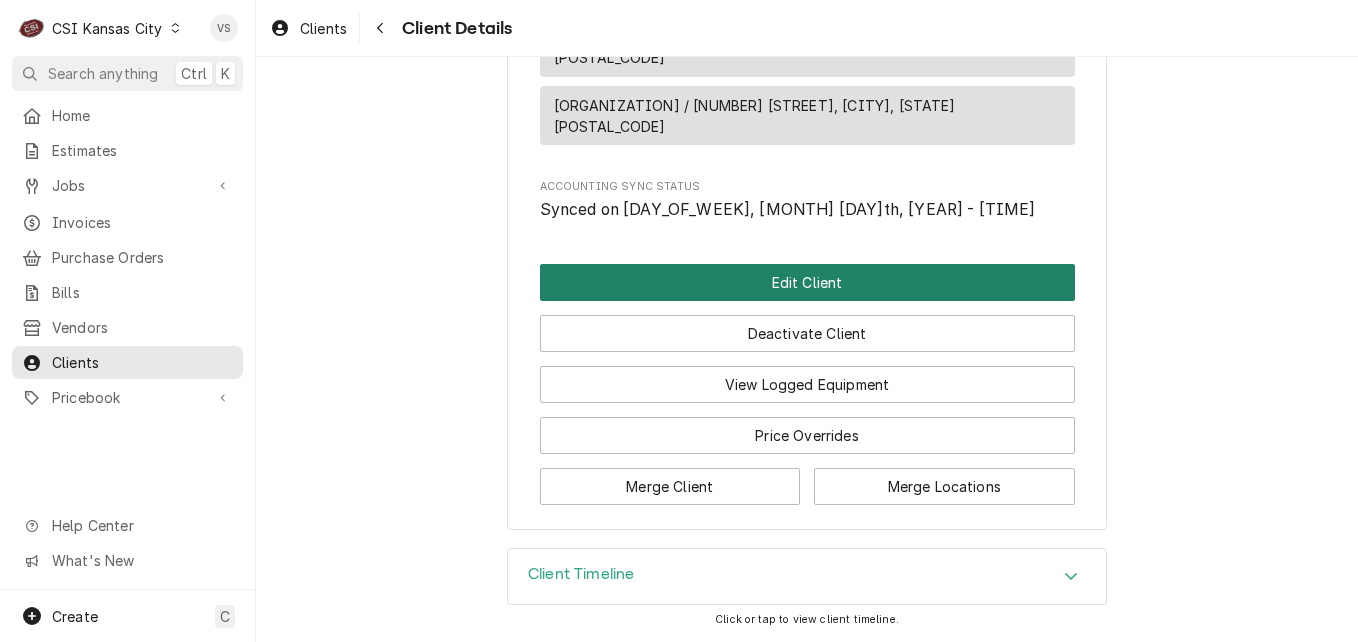 click on "Edit Client" at bounding box center (807, 282) 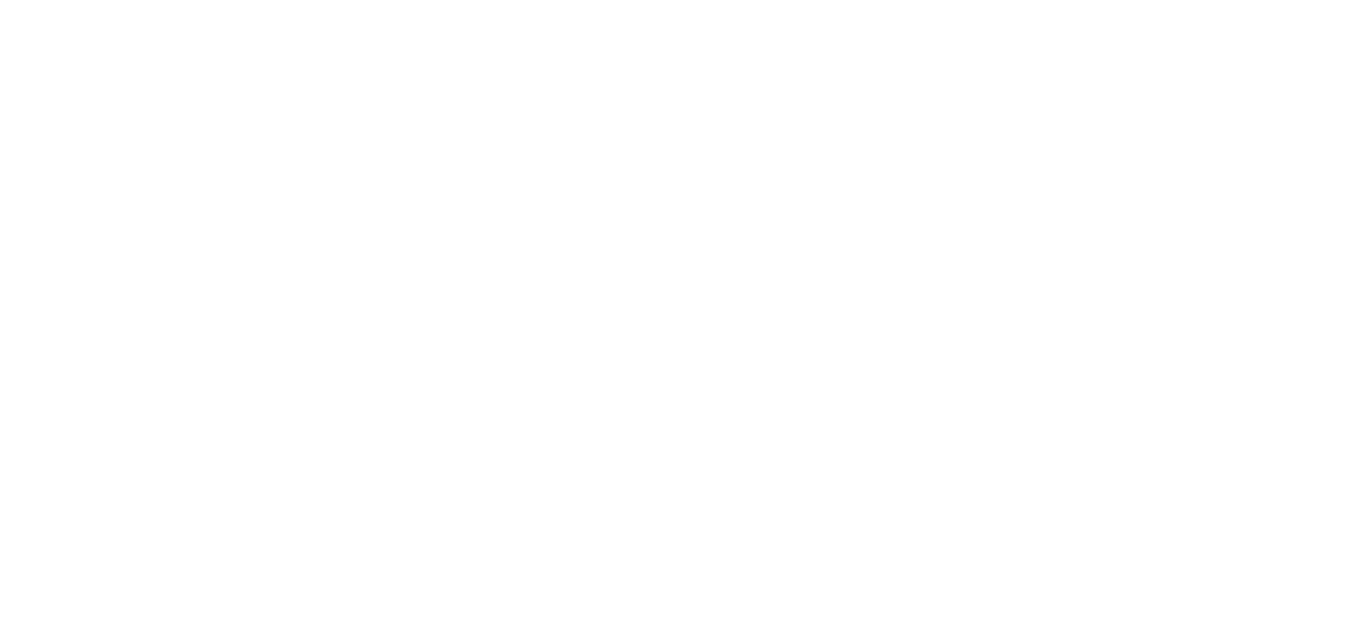 scroll, scrollTop: 0, scrollLeft: 0, axis: both 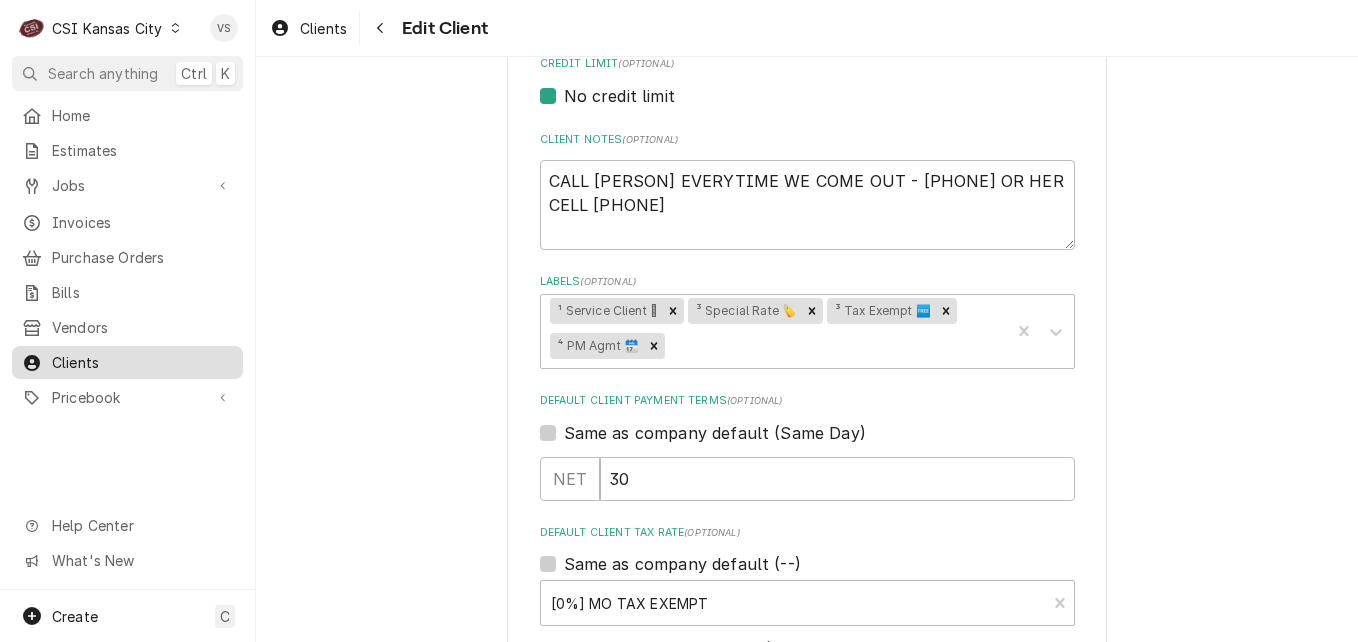 click on "Clients" at bounding box center (142, 362) 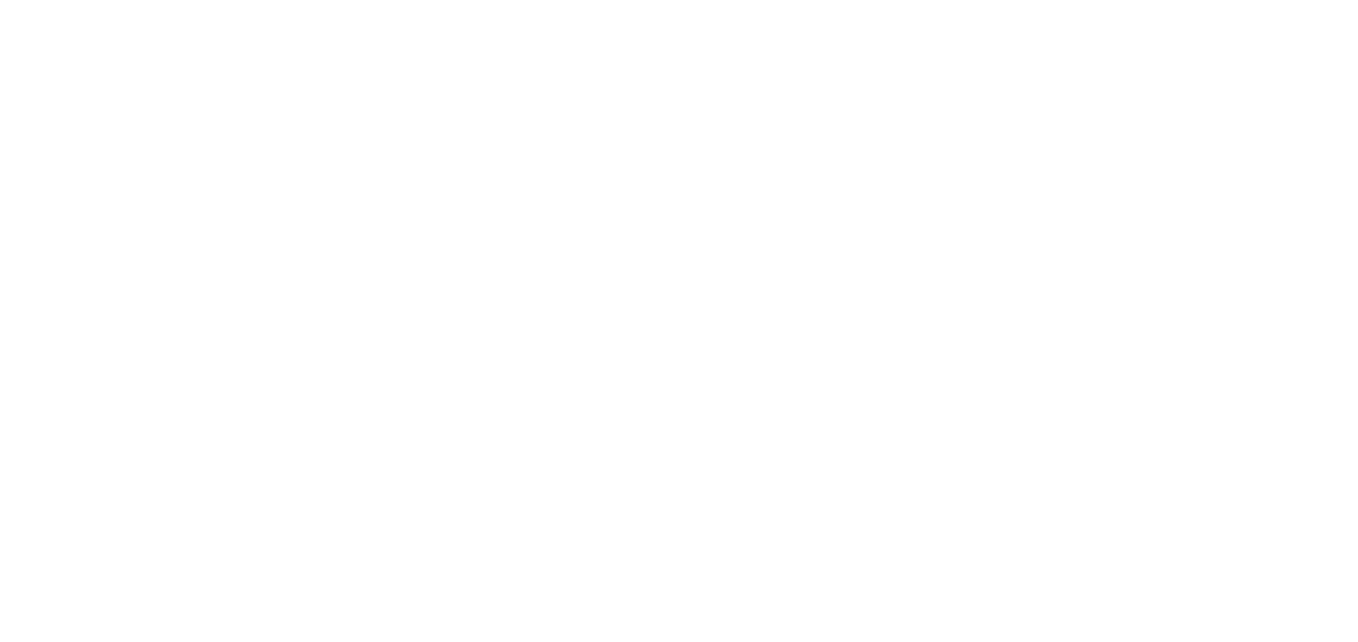 scroll, scrollTop: 0, scrollLeft: 0, axis: both 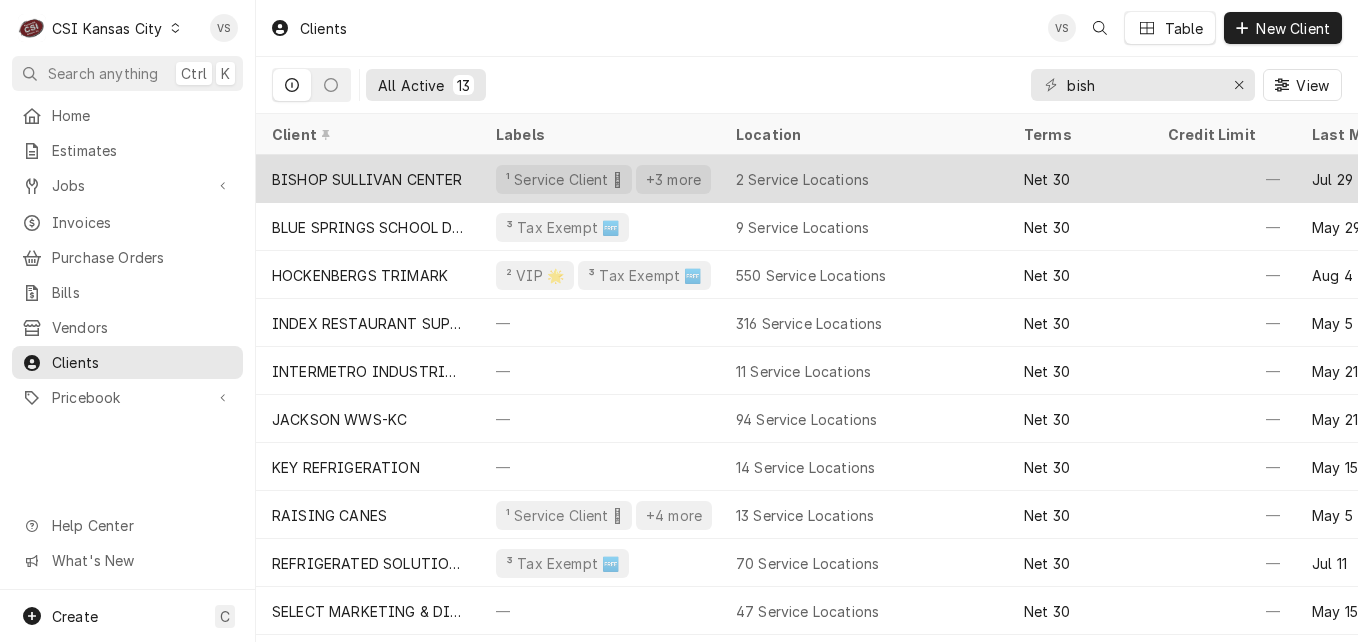 click on "BISHOP SULLIVAN CENTER" at bounding box center (367, 179) 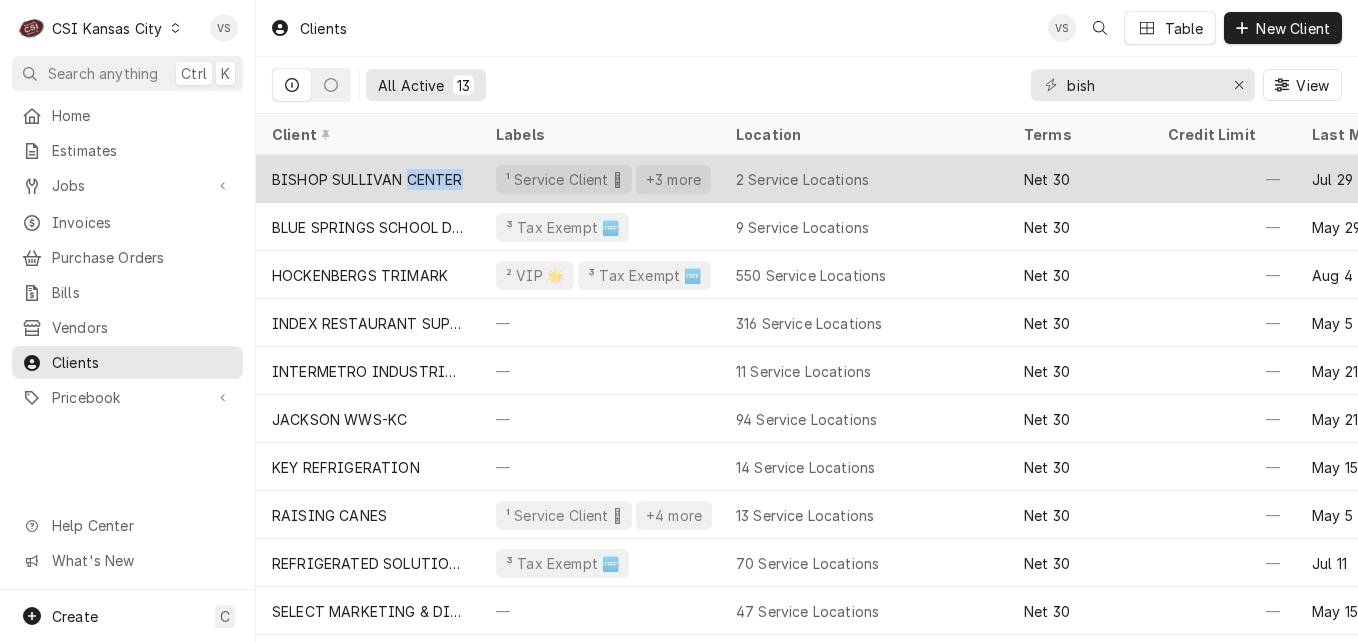click on "BISHOP SULLIVAN CENTER" at bounding box center (367, 179) 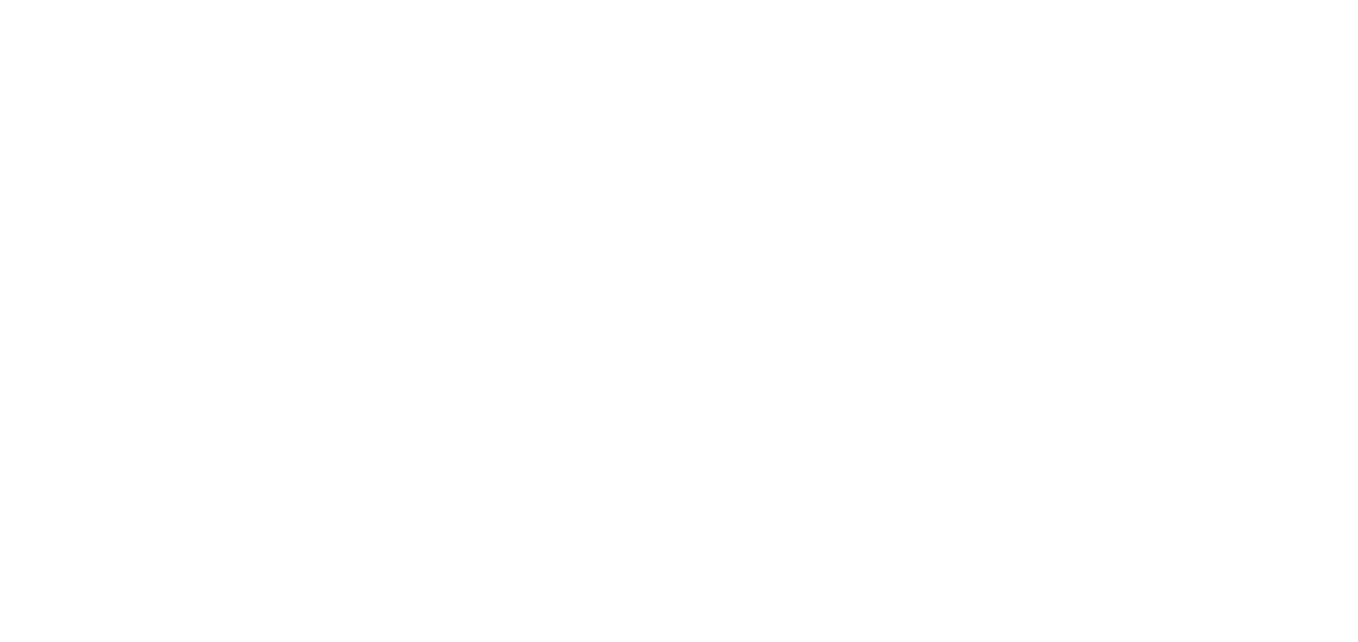 scroll, scrollTop: 0, scrollLeft: 0, axis: both 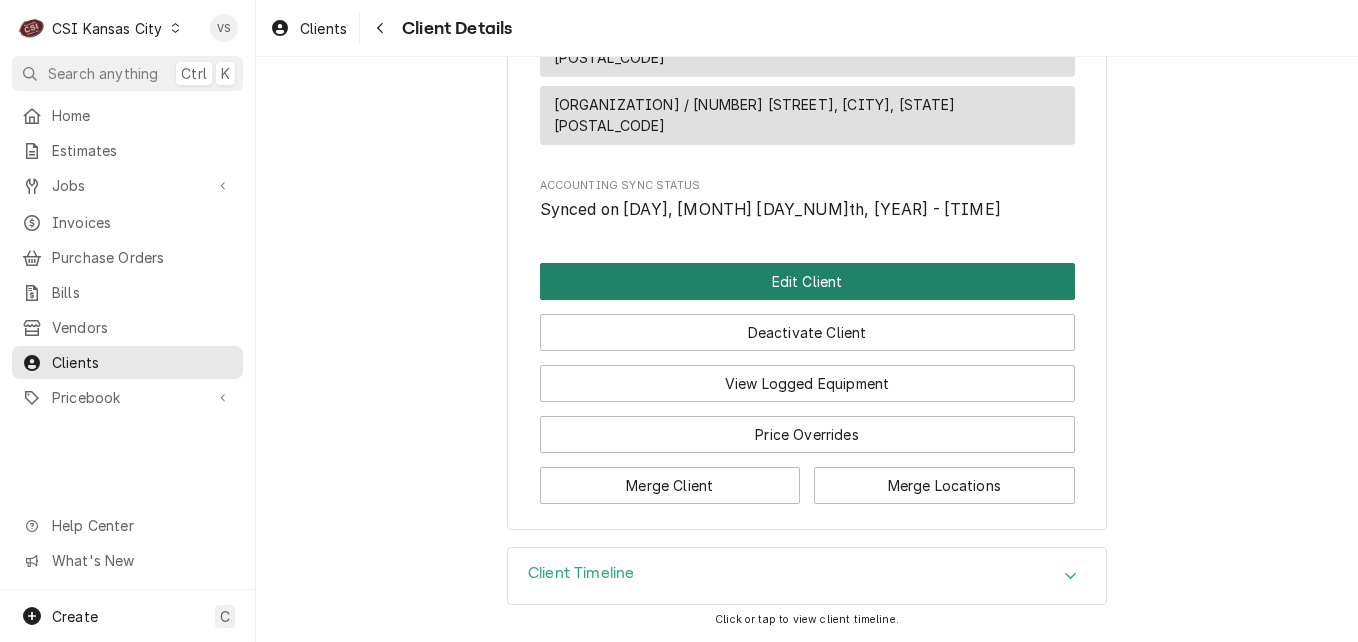 click on "Edit Client" at bounding box center (807, 281) 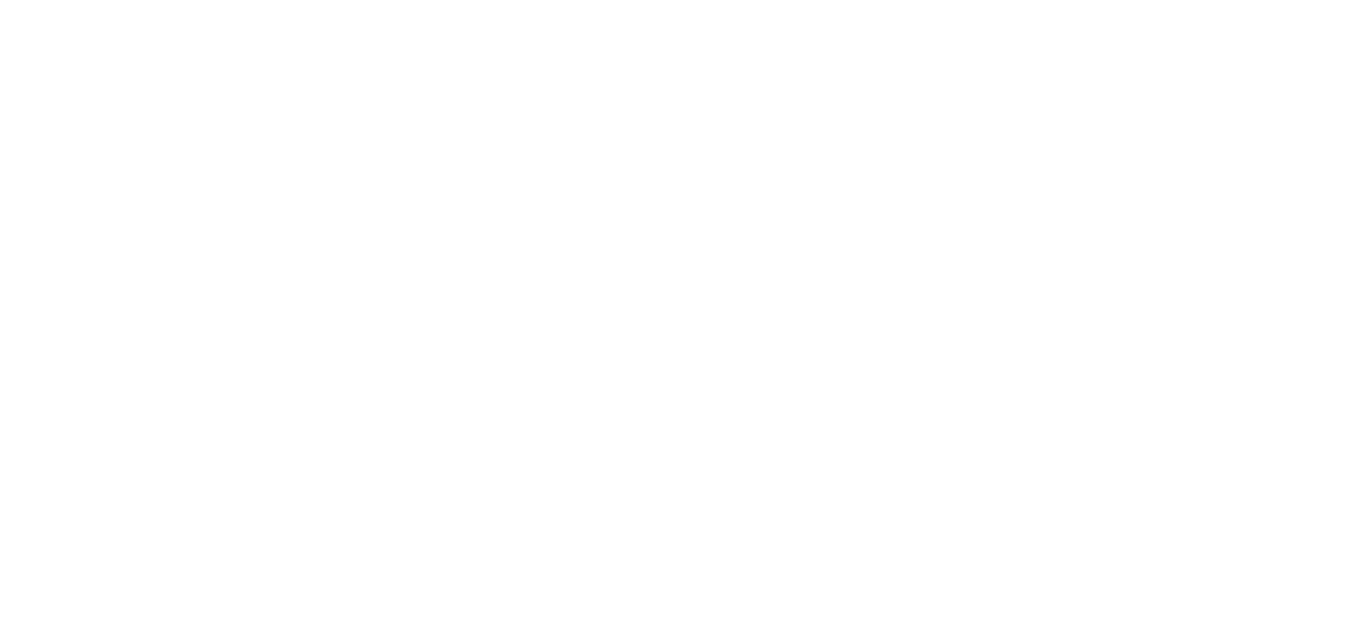 scroll, scrollTop: 0, scrollLeft: 0, axis: both 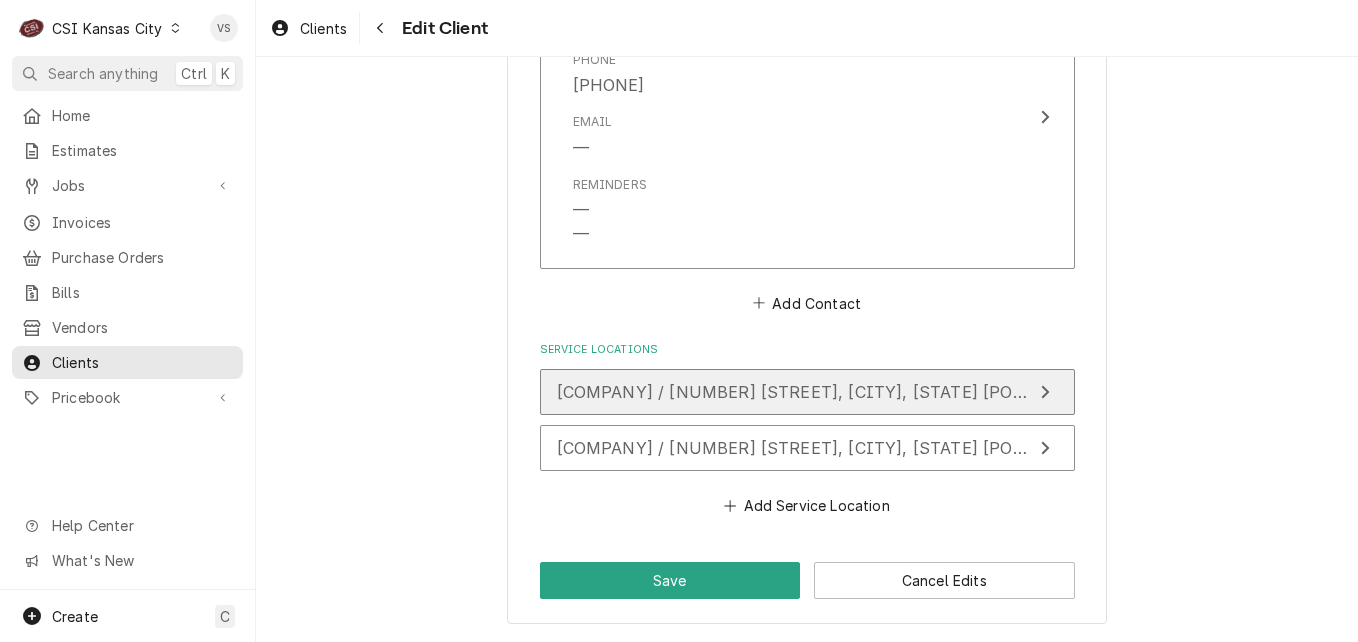 click on "[COMPANY] / [NUMBER] [STREET], [CITY], [STATE] [POSTAL_CODE]" at bounding box center [835, 392] 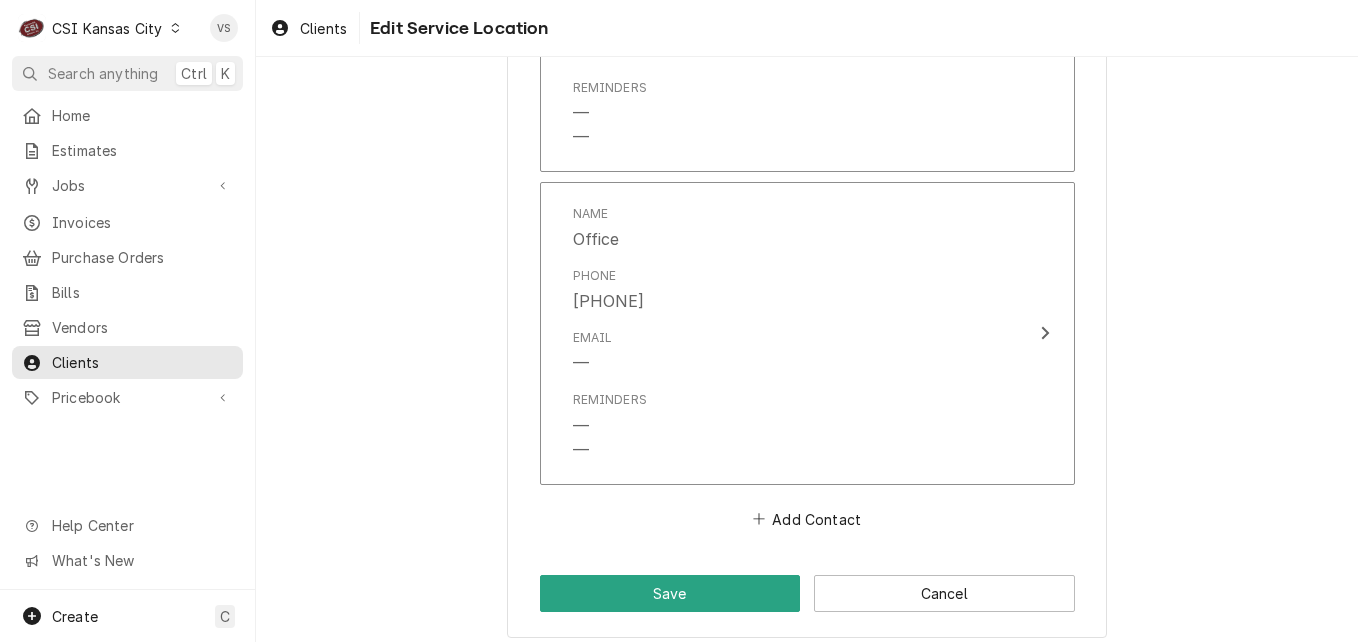 scroll, scrollTop: 2049, scrollLeft: 0, axis: vertical 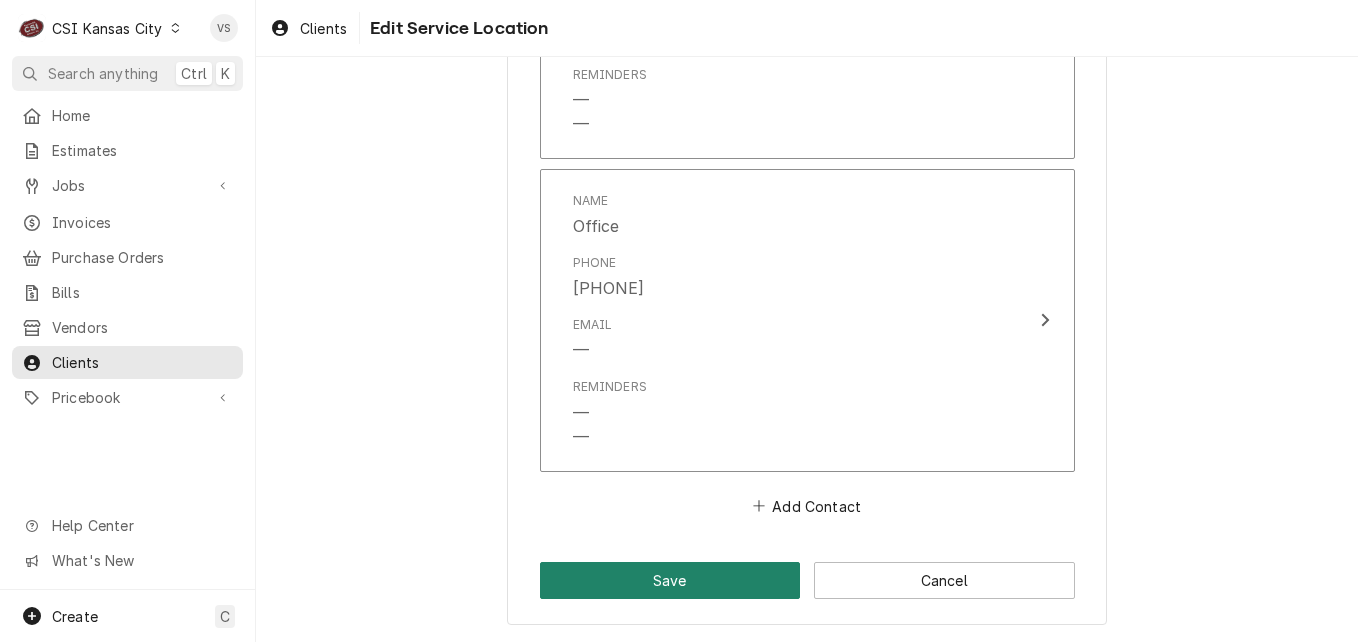 click on "Save" at bounding box center [670, 580] 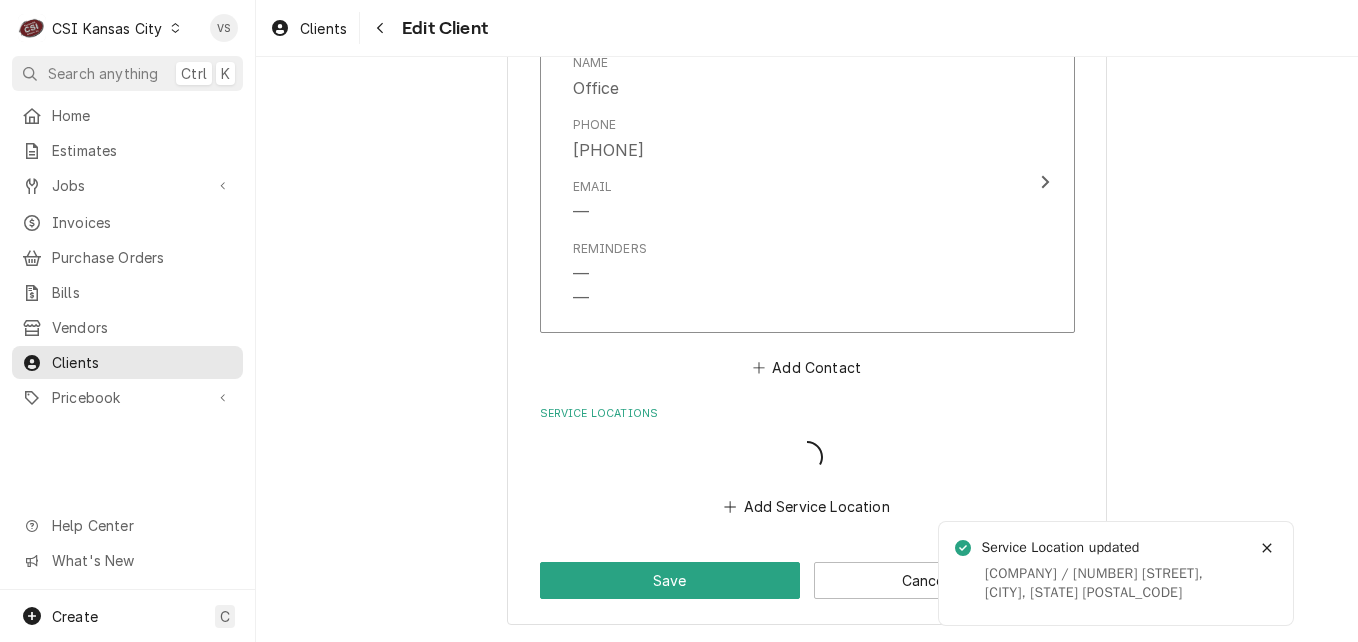 scroll, scrollTop: 2561, scrollLeft: 0, axis: vertical 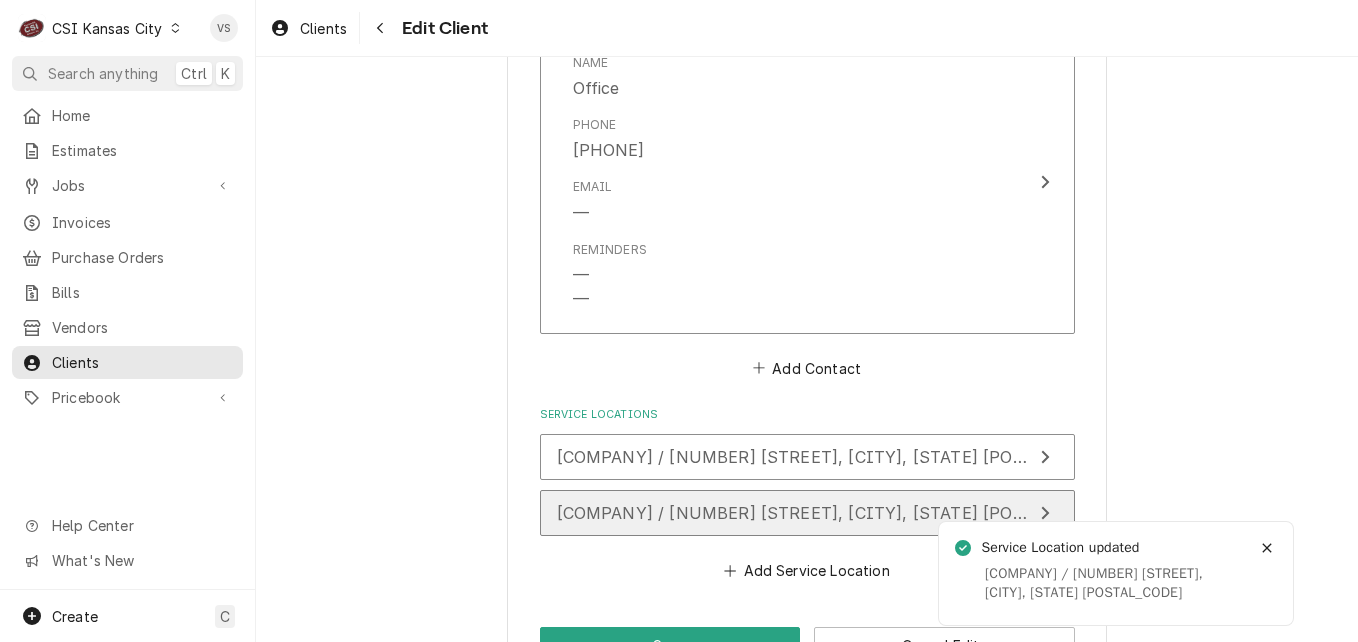 click on "Bishop Sullivan Center / 6435 Truman Road, Kansas City, MO 64126" at bounding box center (835, 513) 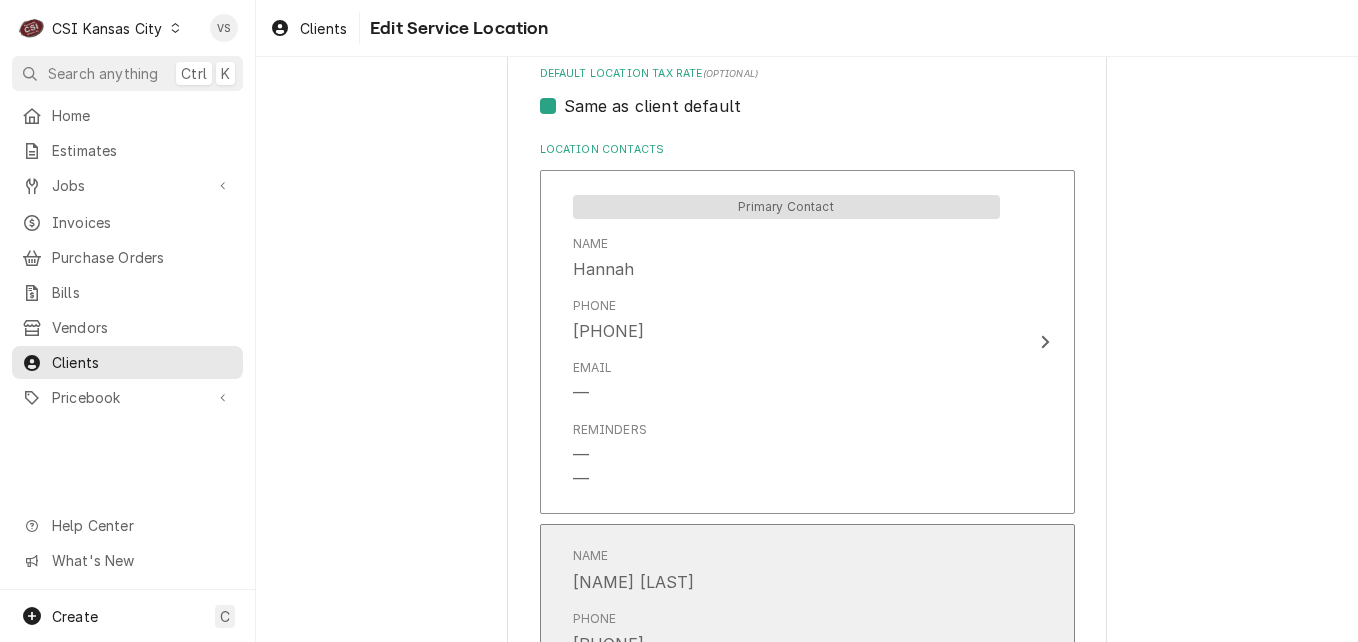 scroll, scrollTop: 1881, scrollLeft: 0, axis: vertical 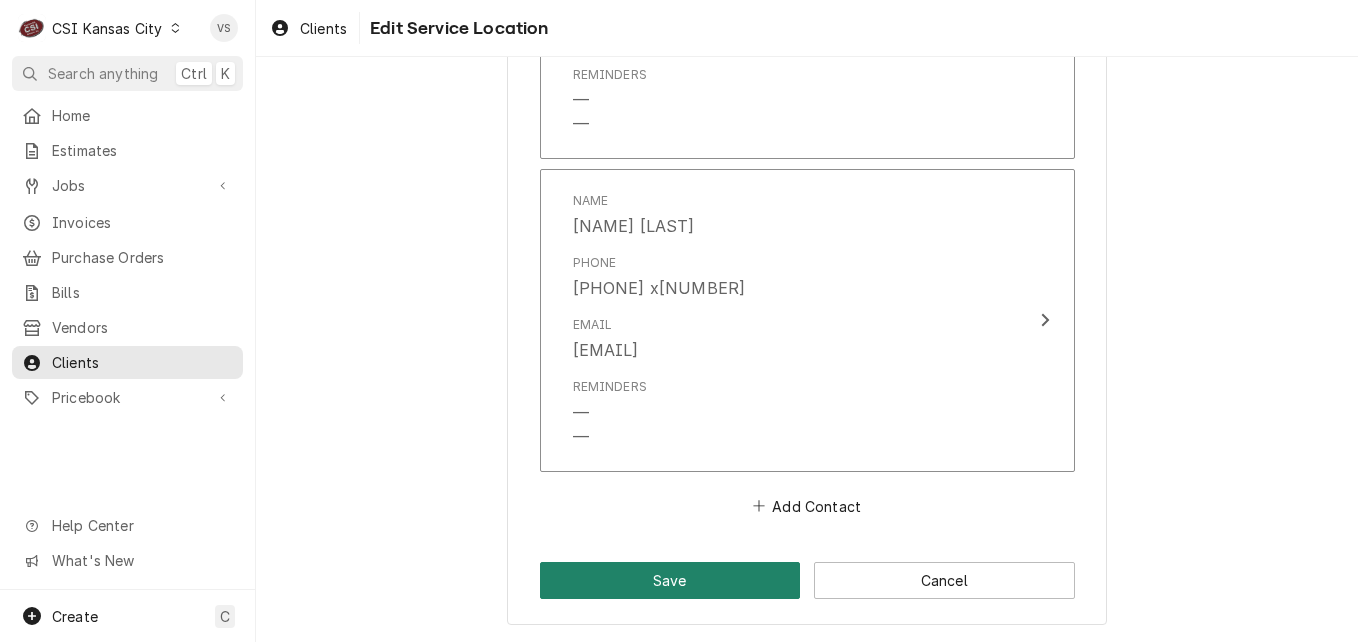 click on "Save" at bounding box center (670, 580) 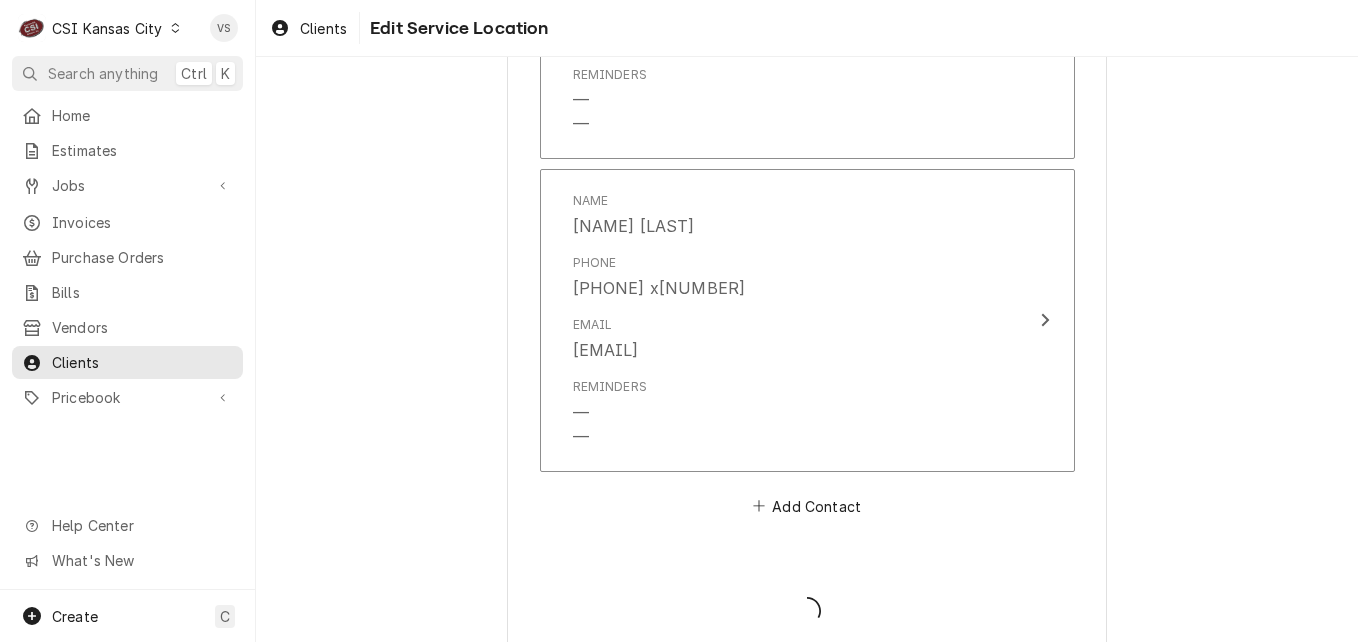 type on "x" 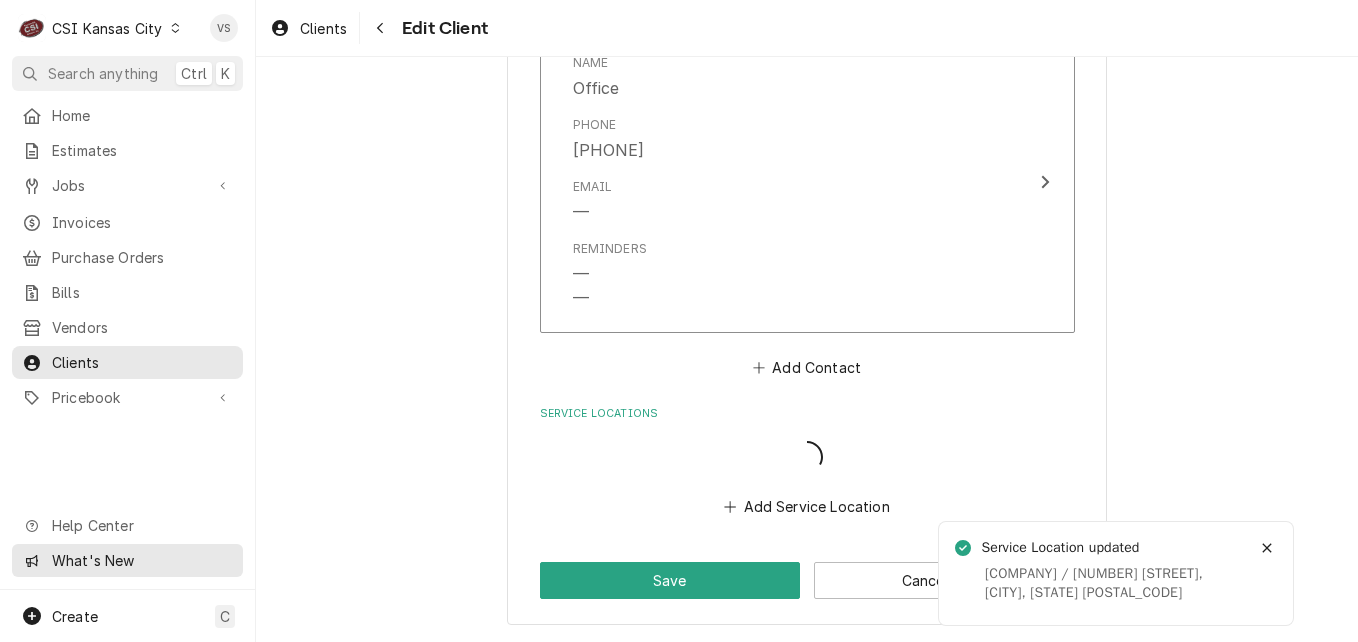 scroll, scrollTop: 2561, scrollLeft: 0, axis: vertical 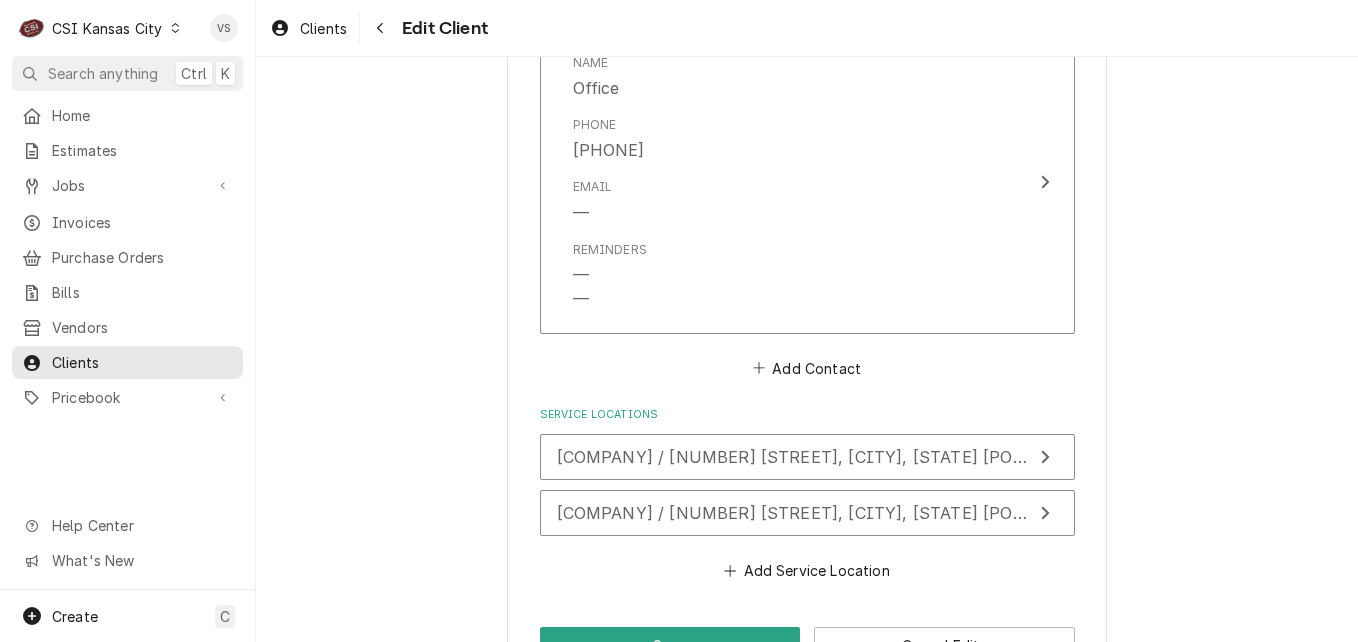 click at bounding box center (175, 28) 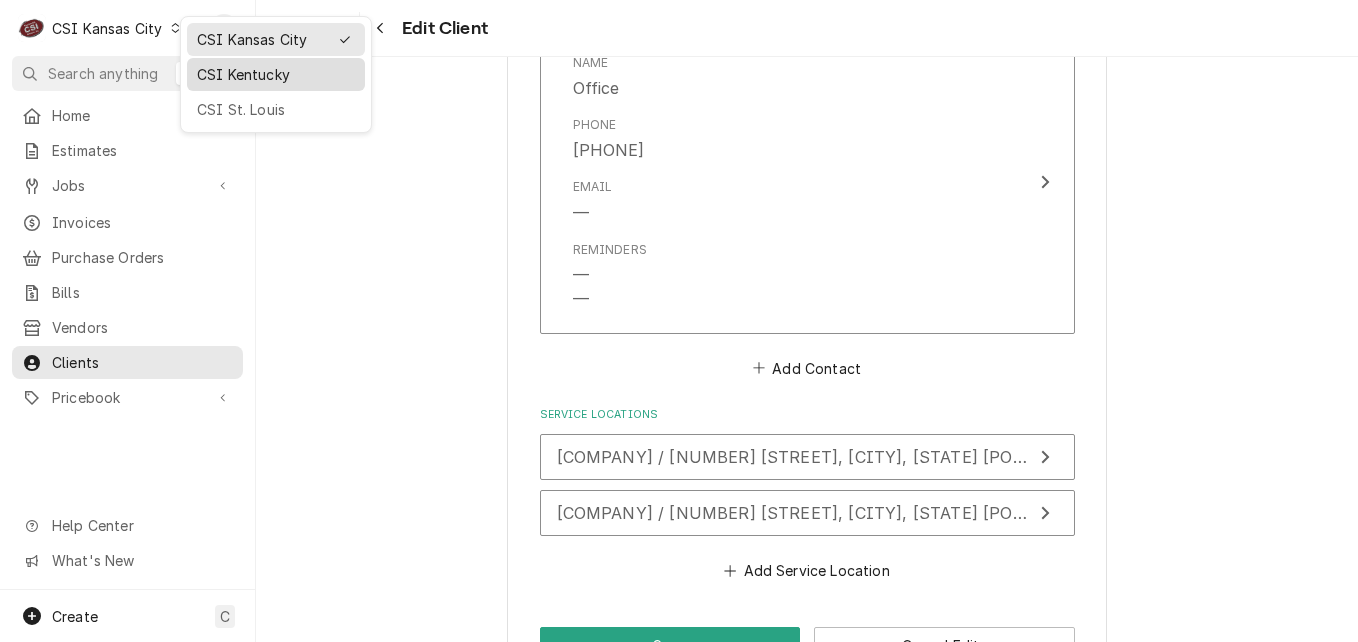 click on "CSI Kentucky" at bounding box center (276, 74) 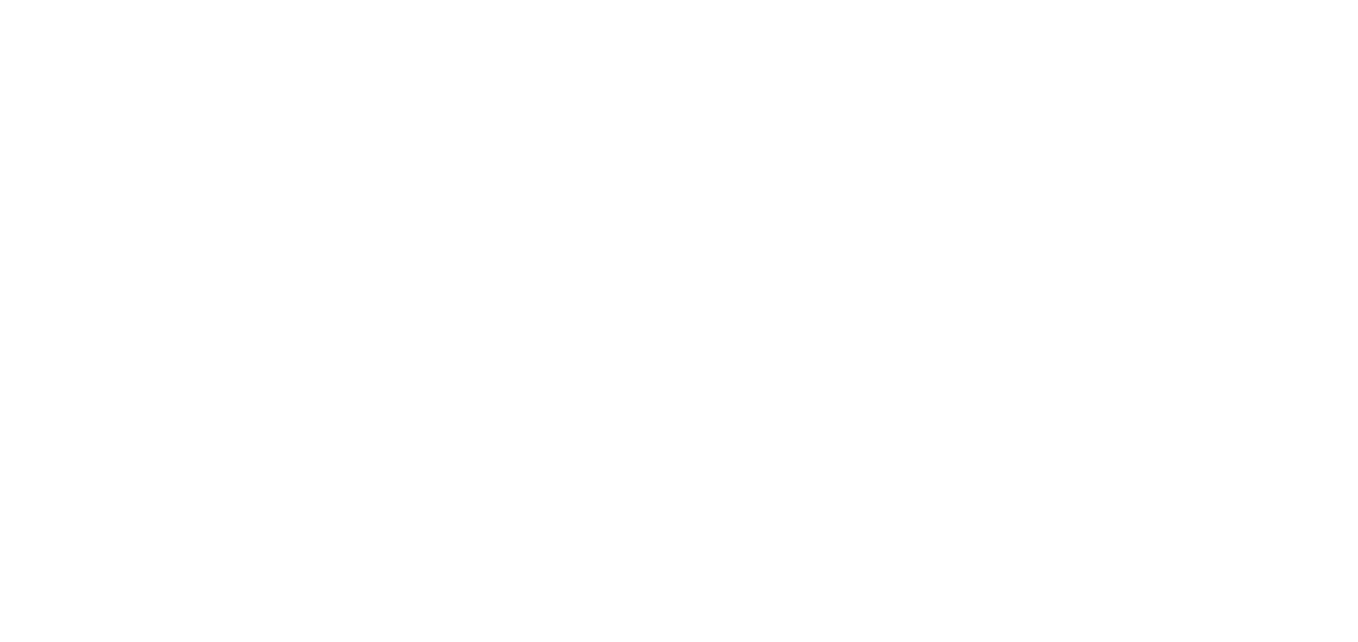 scroll, scrollTop: 0, scrollLeft: 0, axis: both 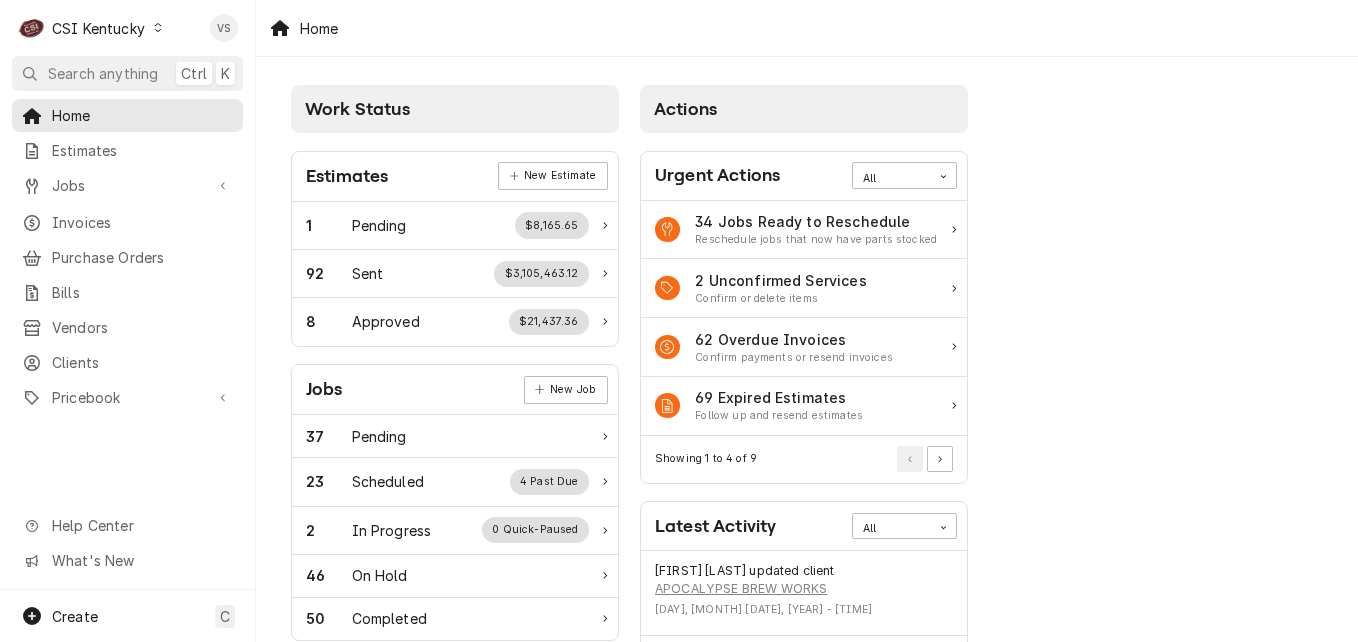 click on "Invoices" at bounding box center [142, 222] 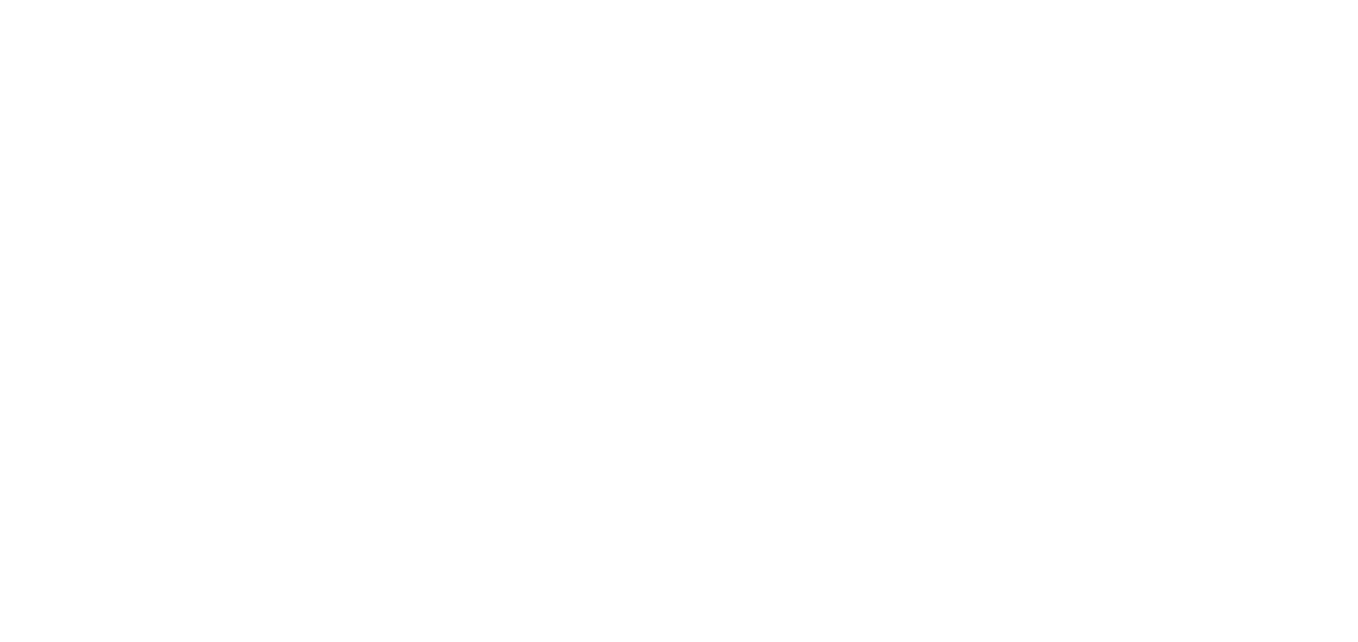 scroll, scrollTop: 0, scrollLeft: 0, axis: both 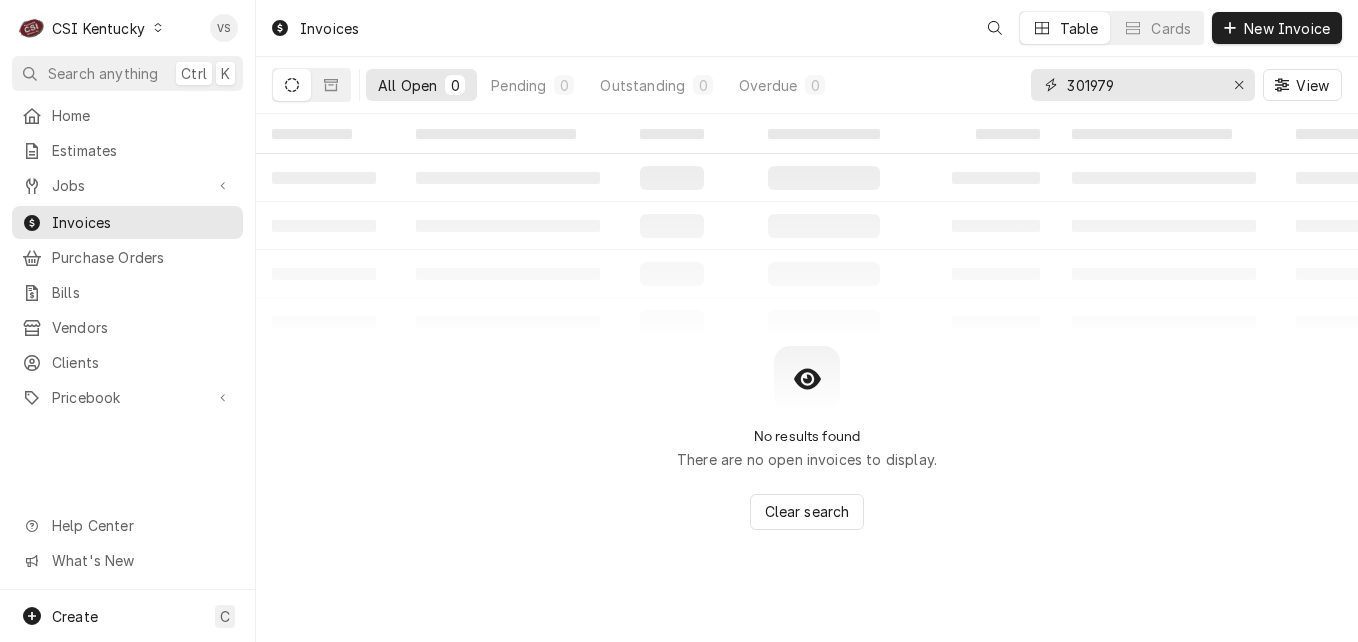click on "301979" at bounding box center [1143, 85] 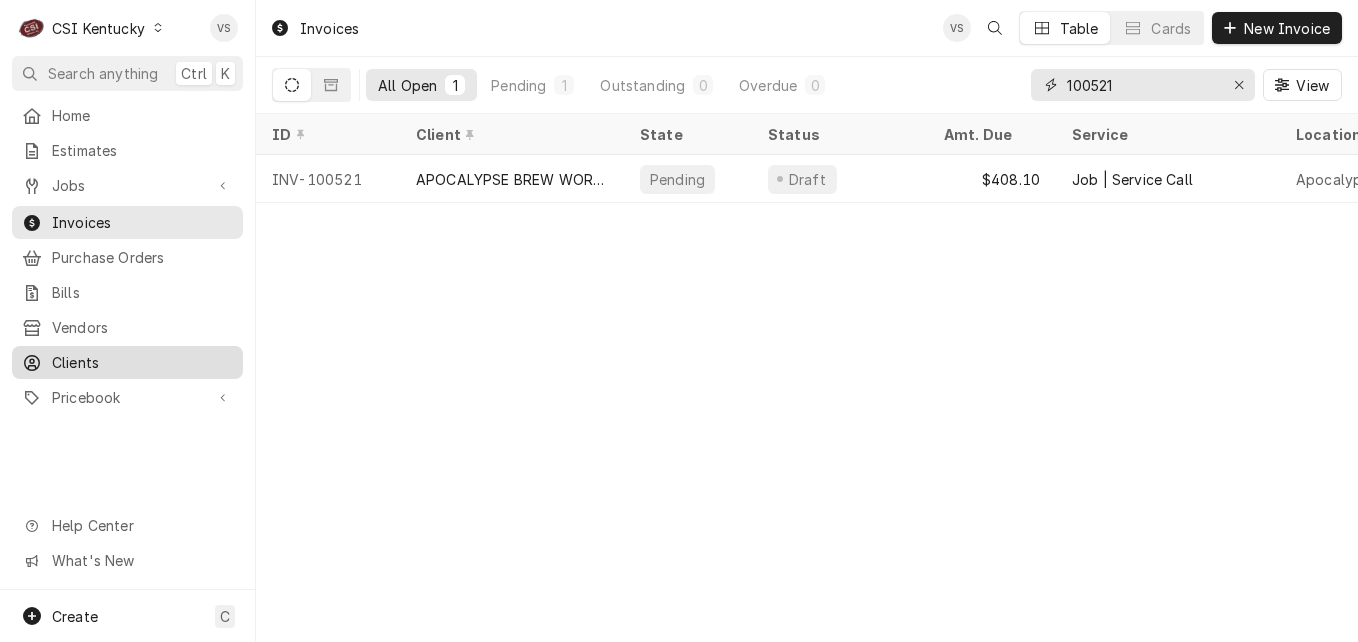 type on "100521" 